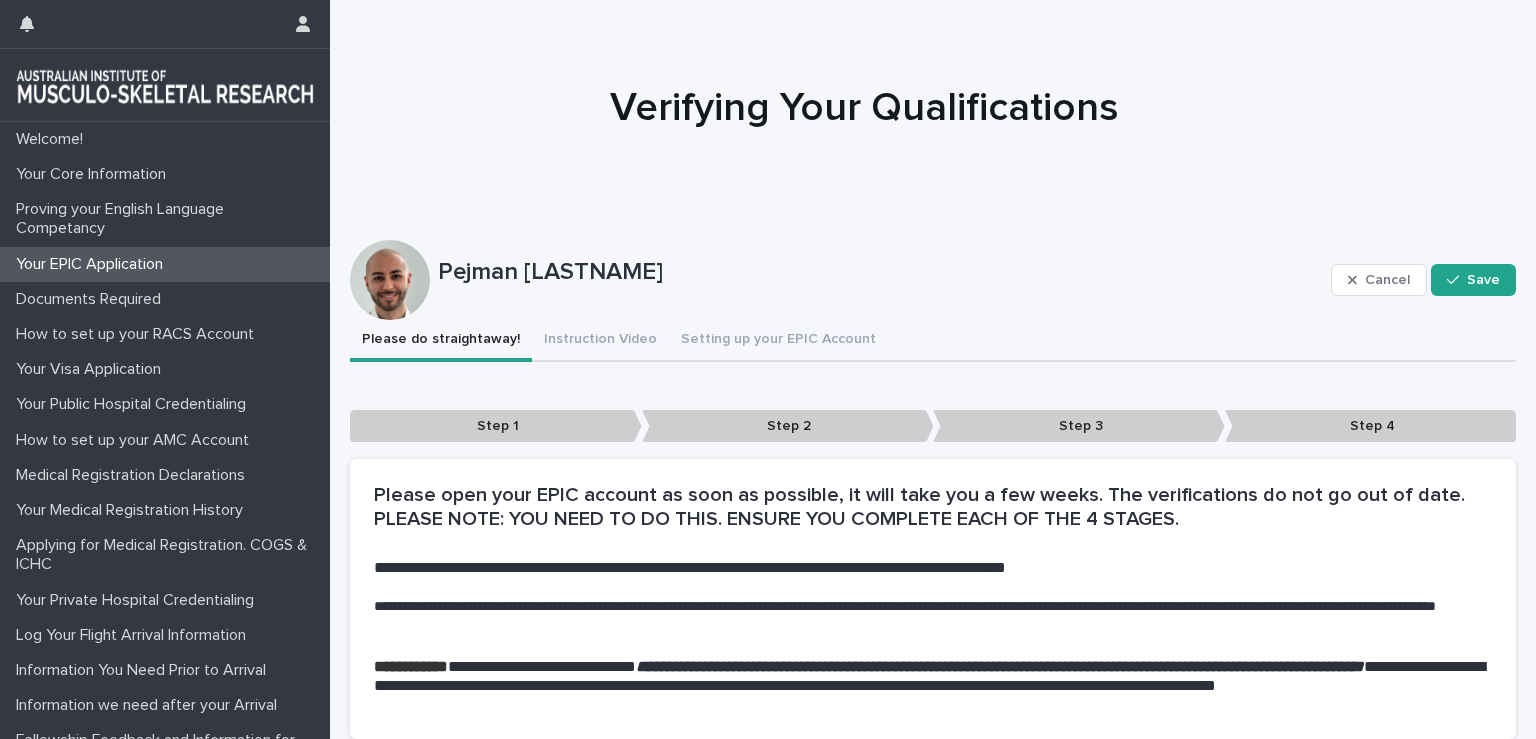 scroll, scrollTop: 0, scrollLeft: 0, axis: both 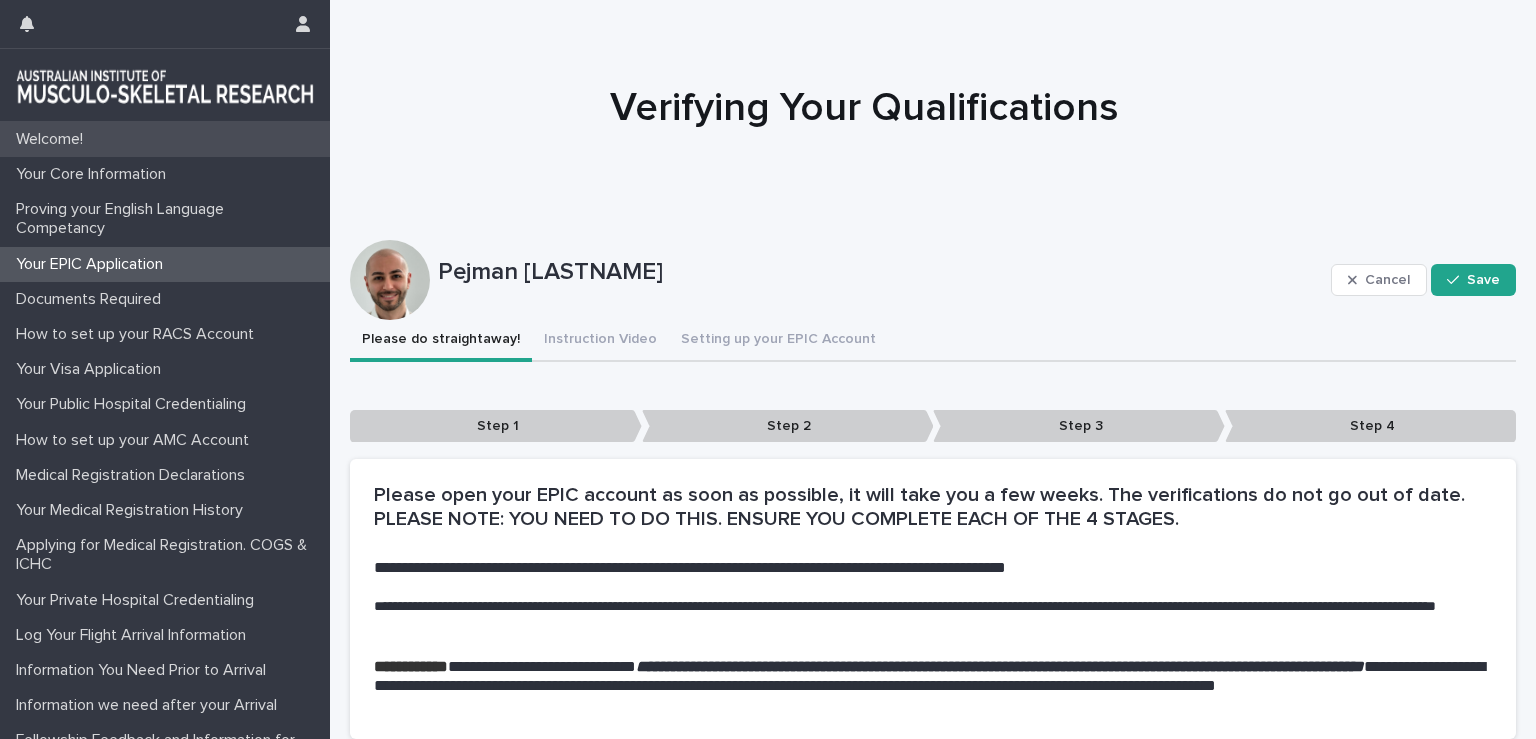 click on "Welcome!" at bounding box center [165, 139] 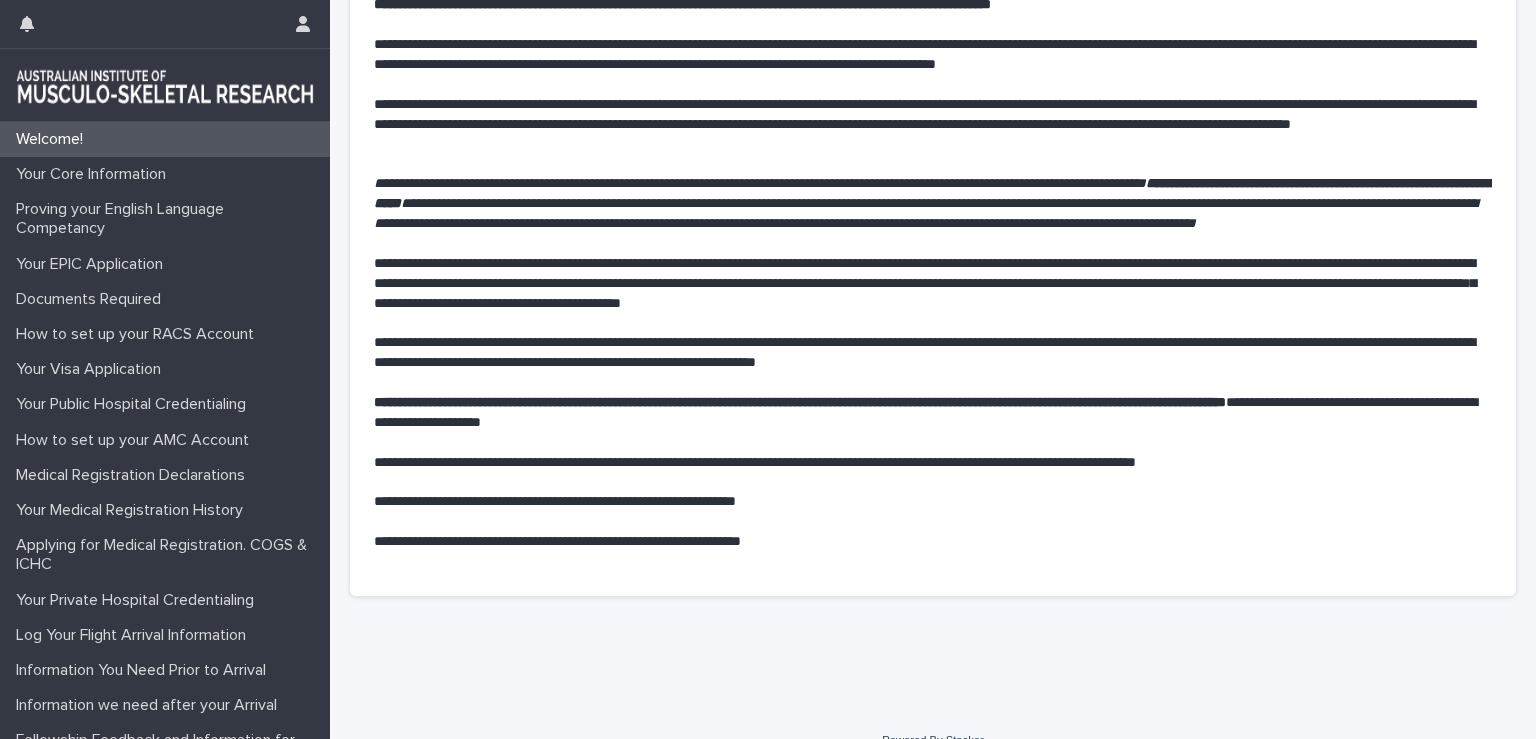 scroll, scrollTop: 395, scrollLeft: 0, axis: vertical 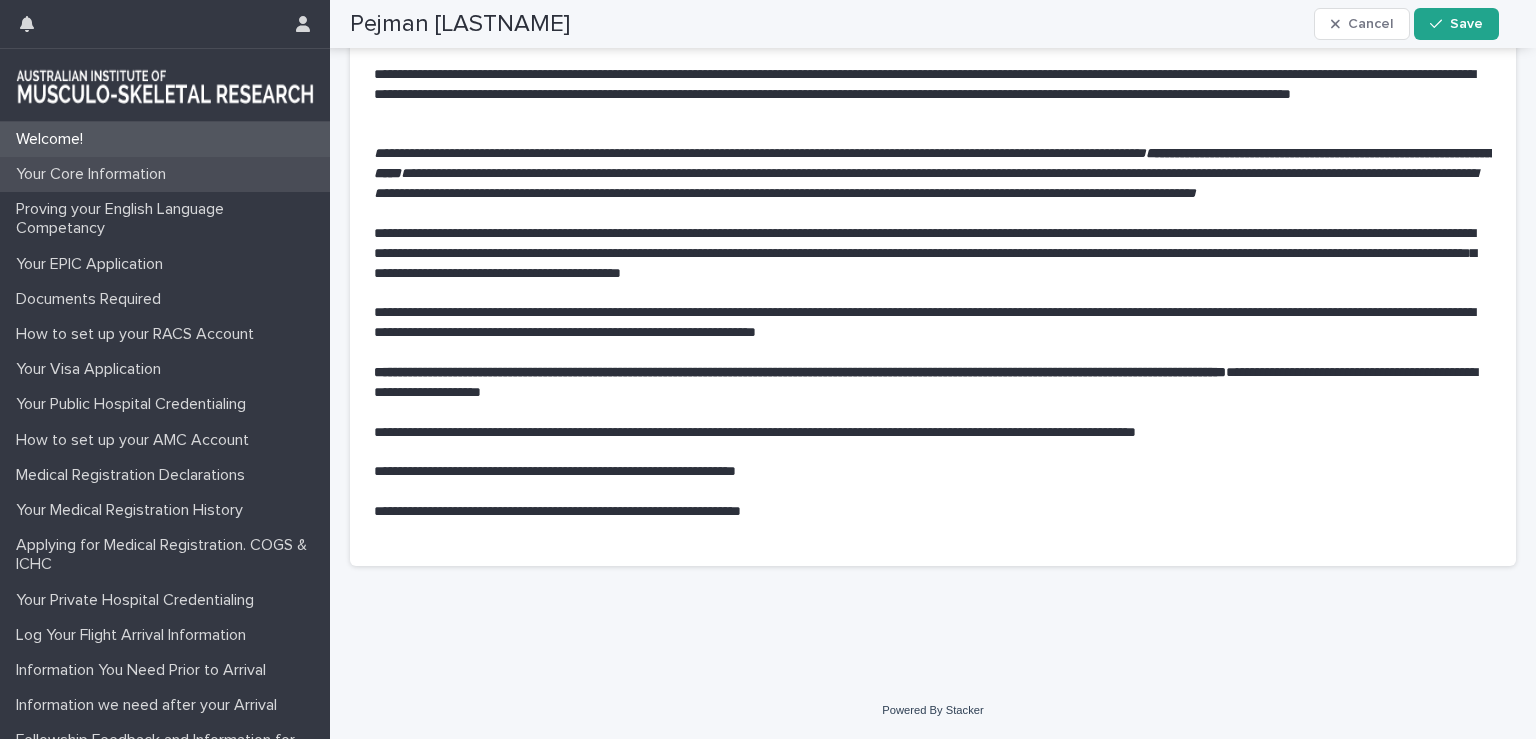 click on "Your Core Information" at bounding box center (165, 174) 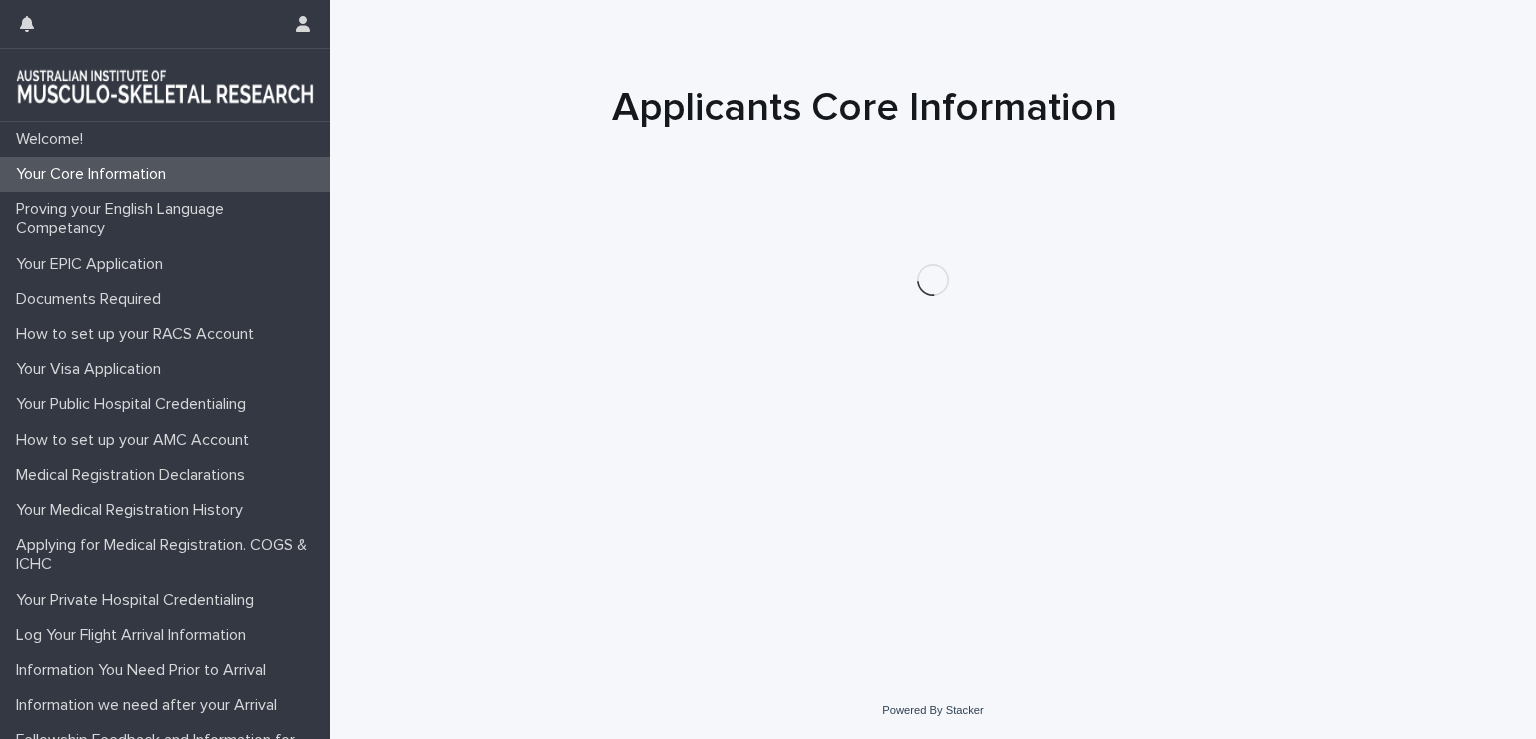 scroll, scrollTop: 0, scrollLeft: 0, axis: both 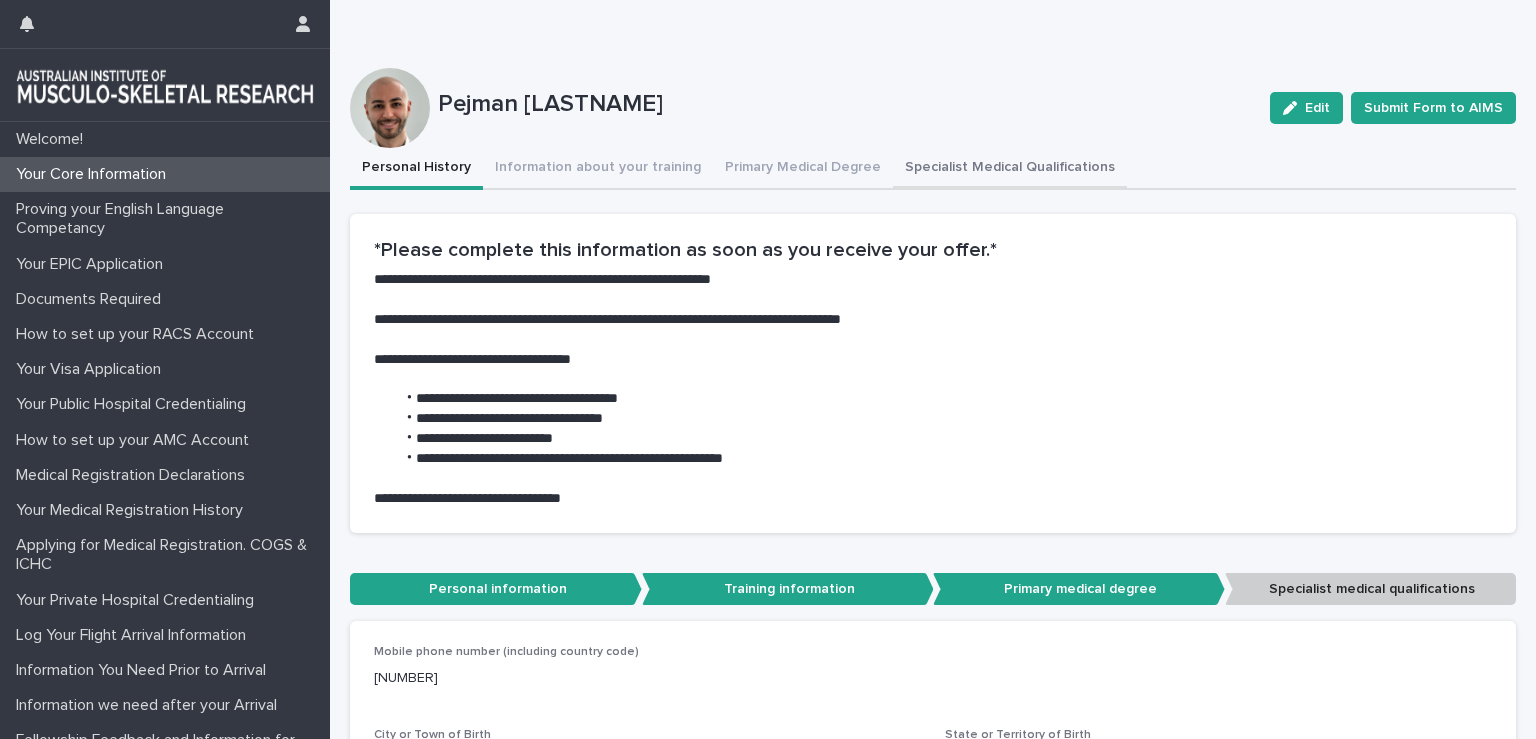 click on "Specialist Medical Qualifications" at bounding box center (1010, 169) 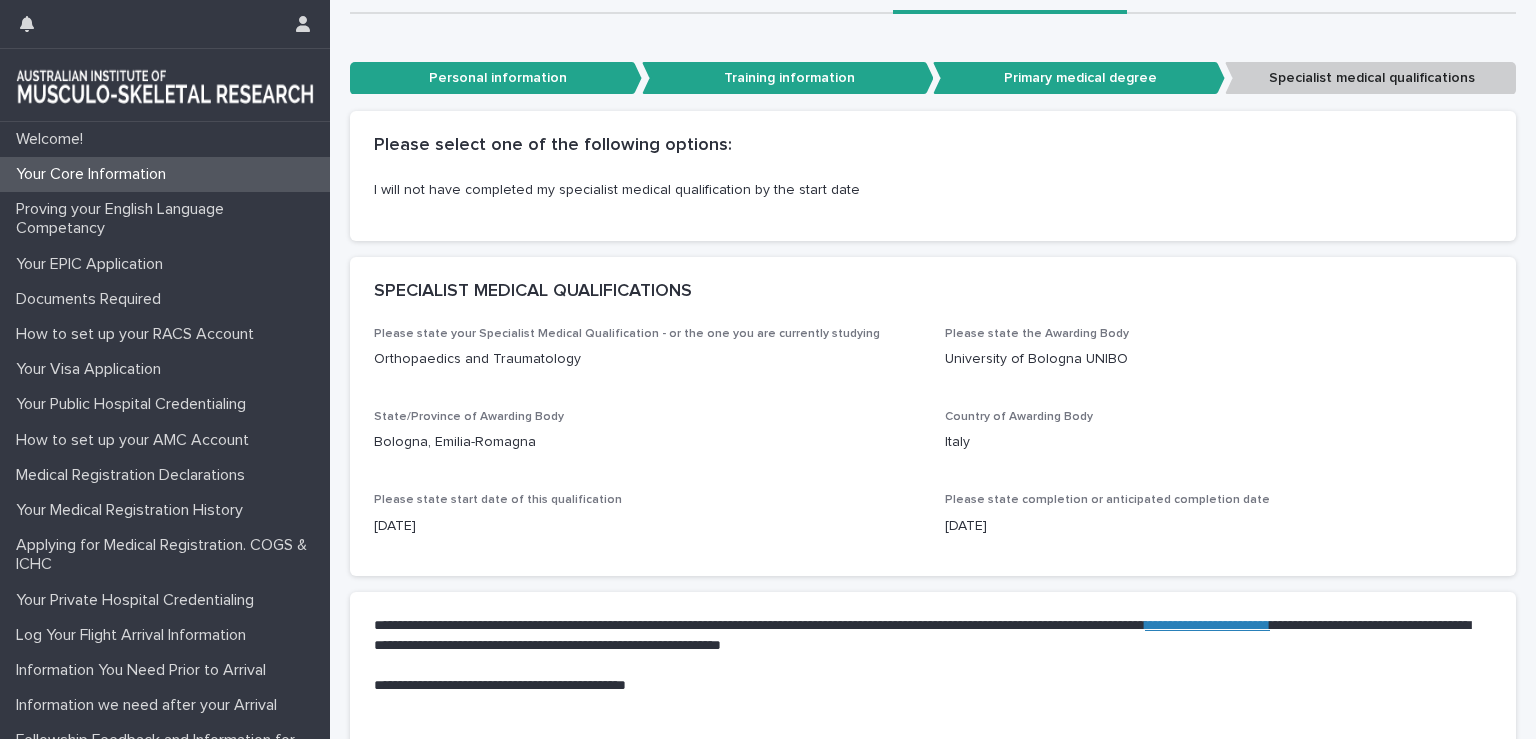 scroll, scrollTop: 598, scrollLeft: 0, axis: vertical 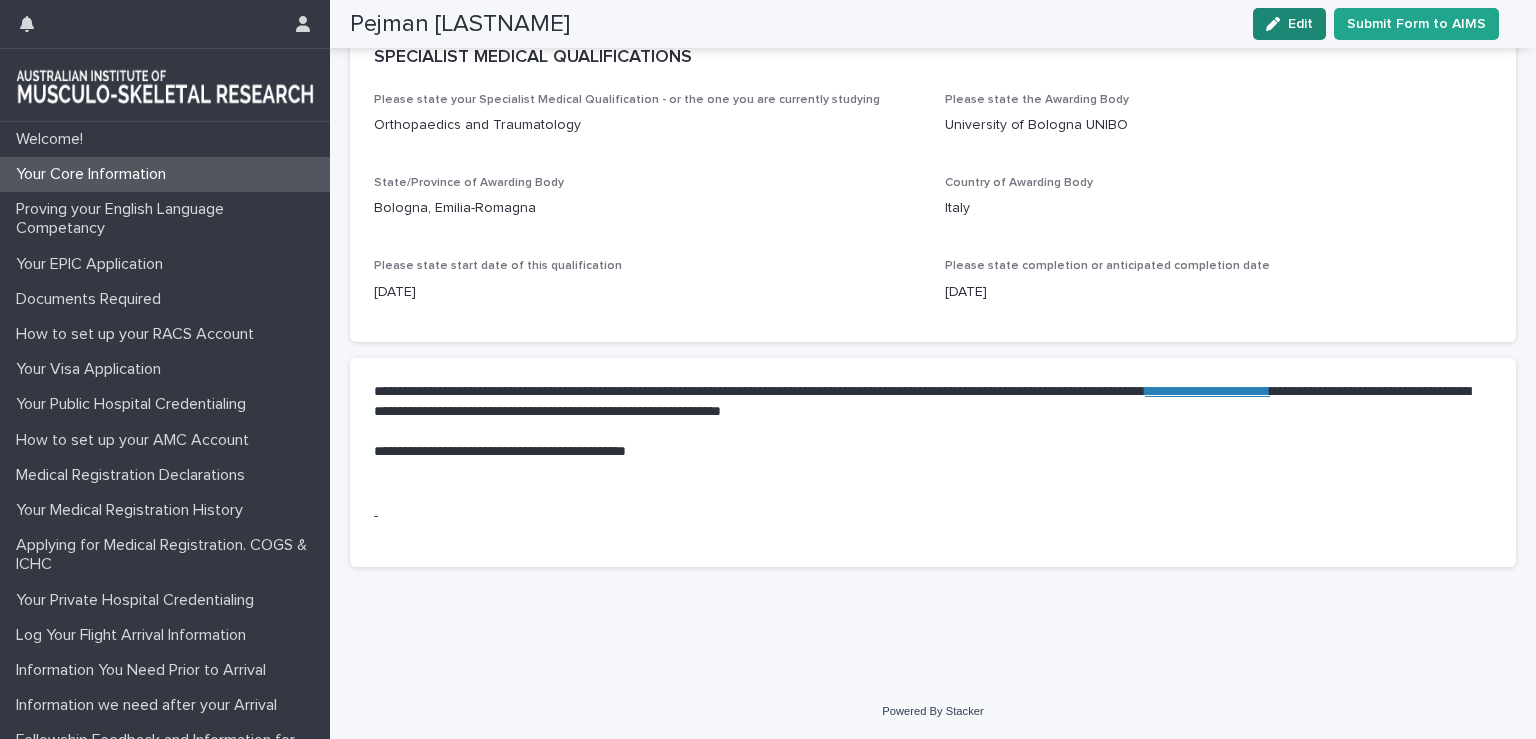 click on "Edit" at bounding box center [1300, 24] 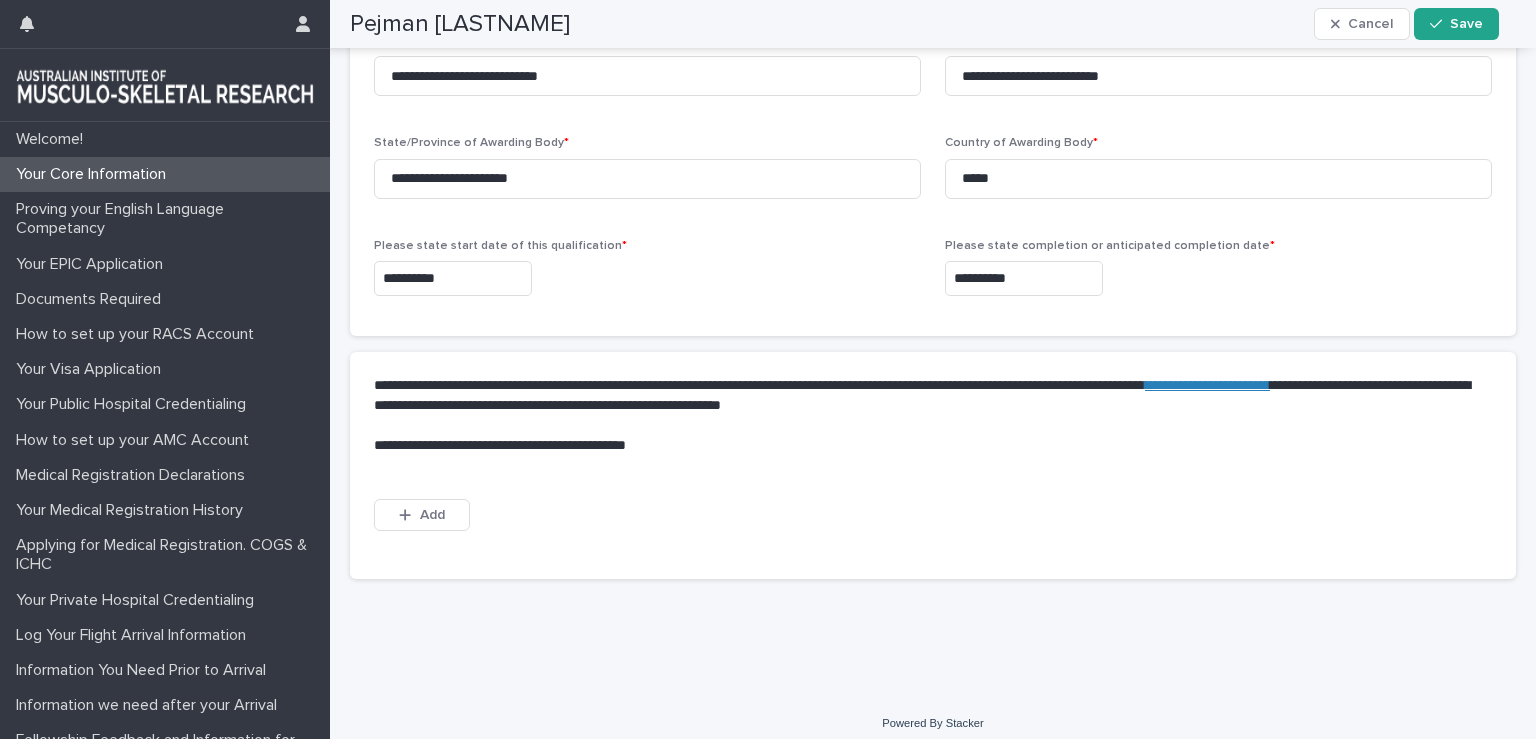scroll, scrollTop: 684, scrollLeft: 0, axis: vertical 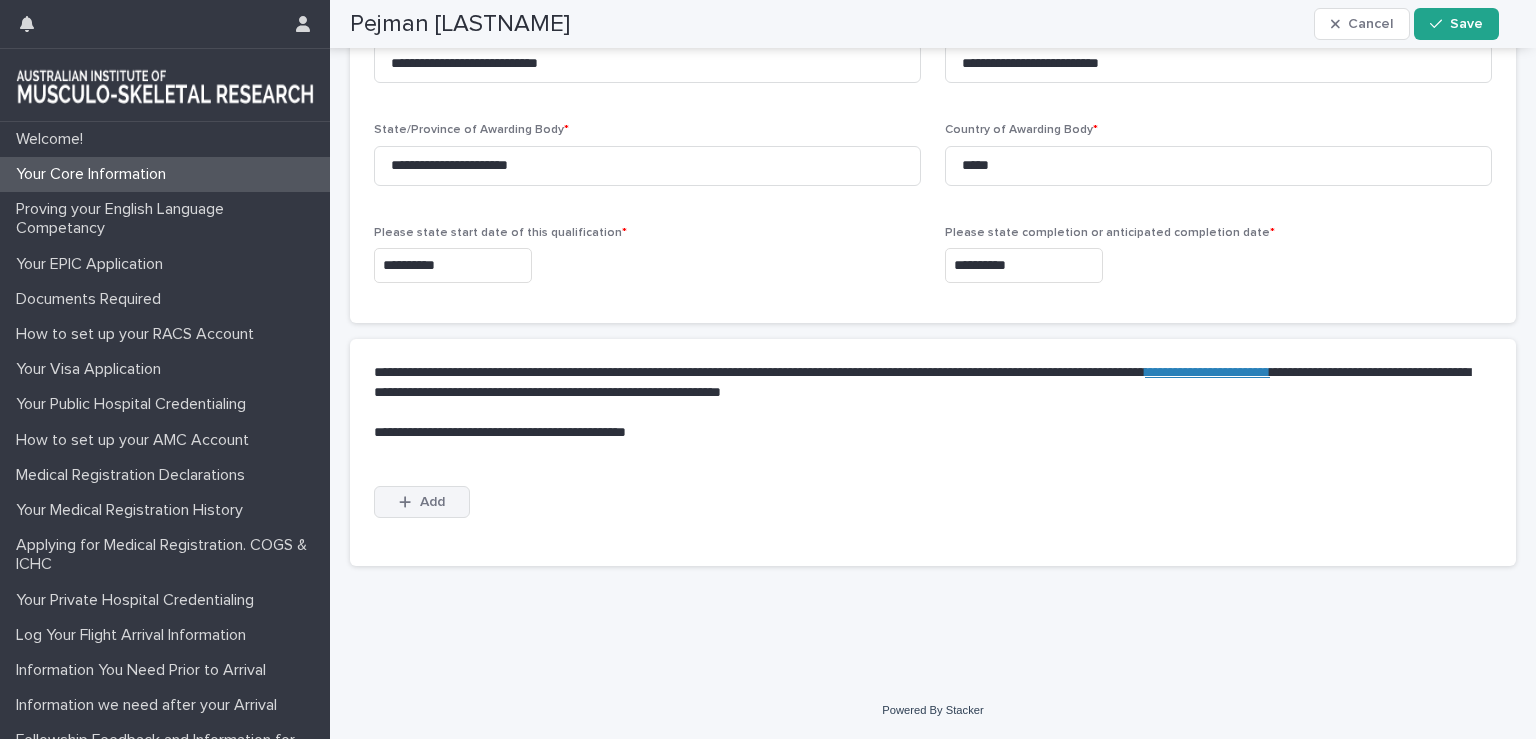 click on "Add" at bounding box center [432, 502] 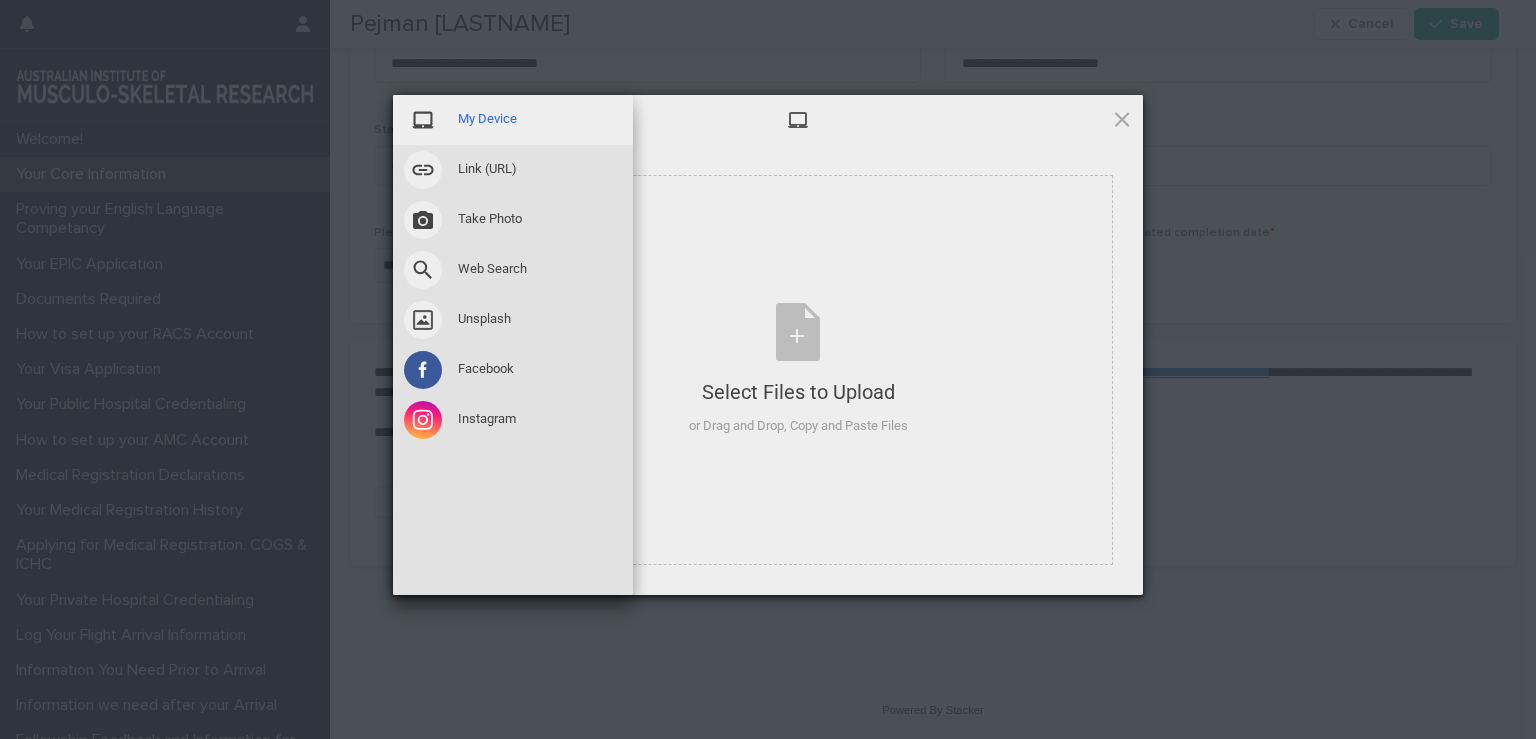 click on "My Device" at bounding box center (487, 119) 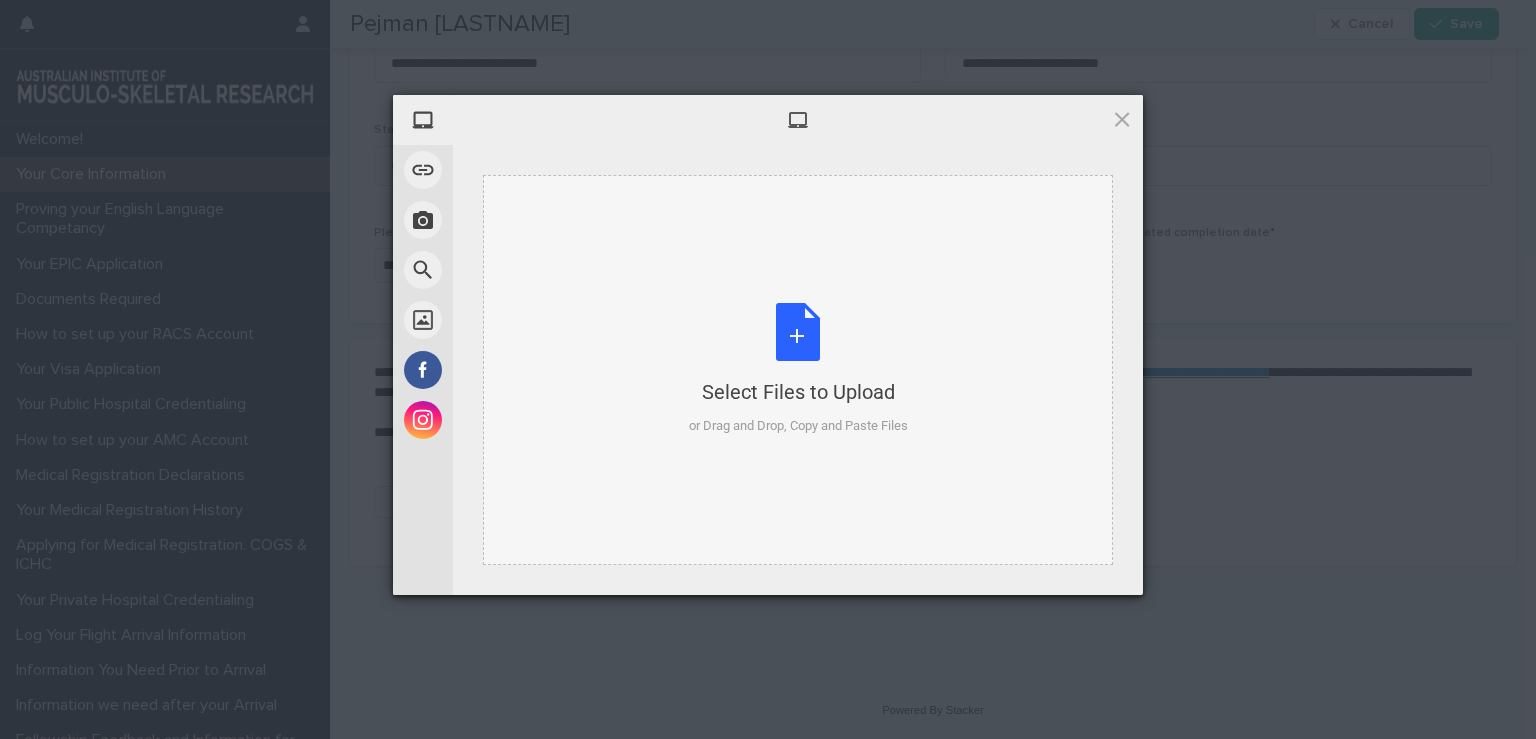click on "Select Files to Upload
or Drag and Drop, Copy and Paste Files" at bounding box center (798, 370) 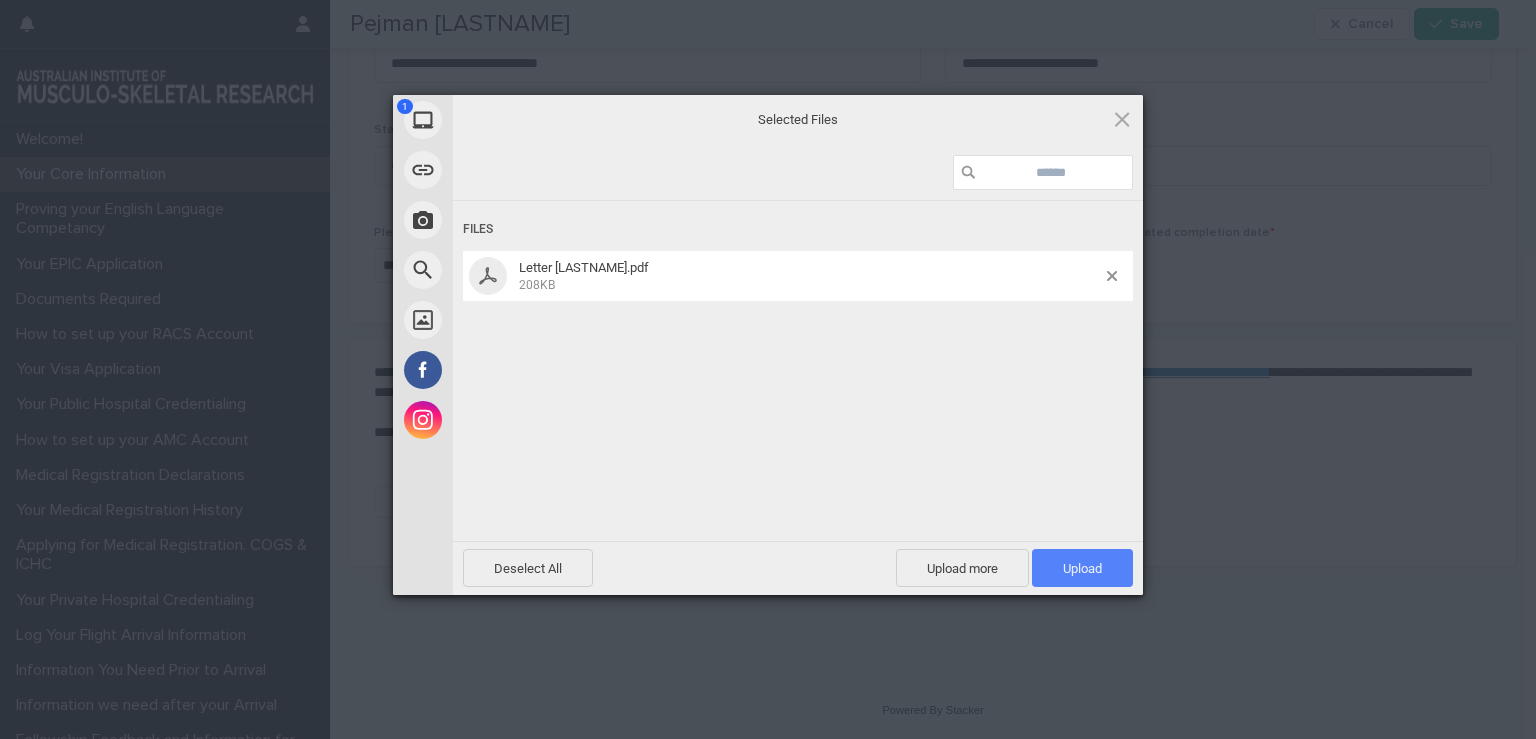 click on "Upload
1" at bounding box center [1082, 568] 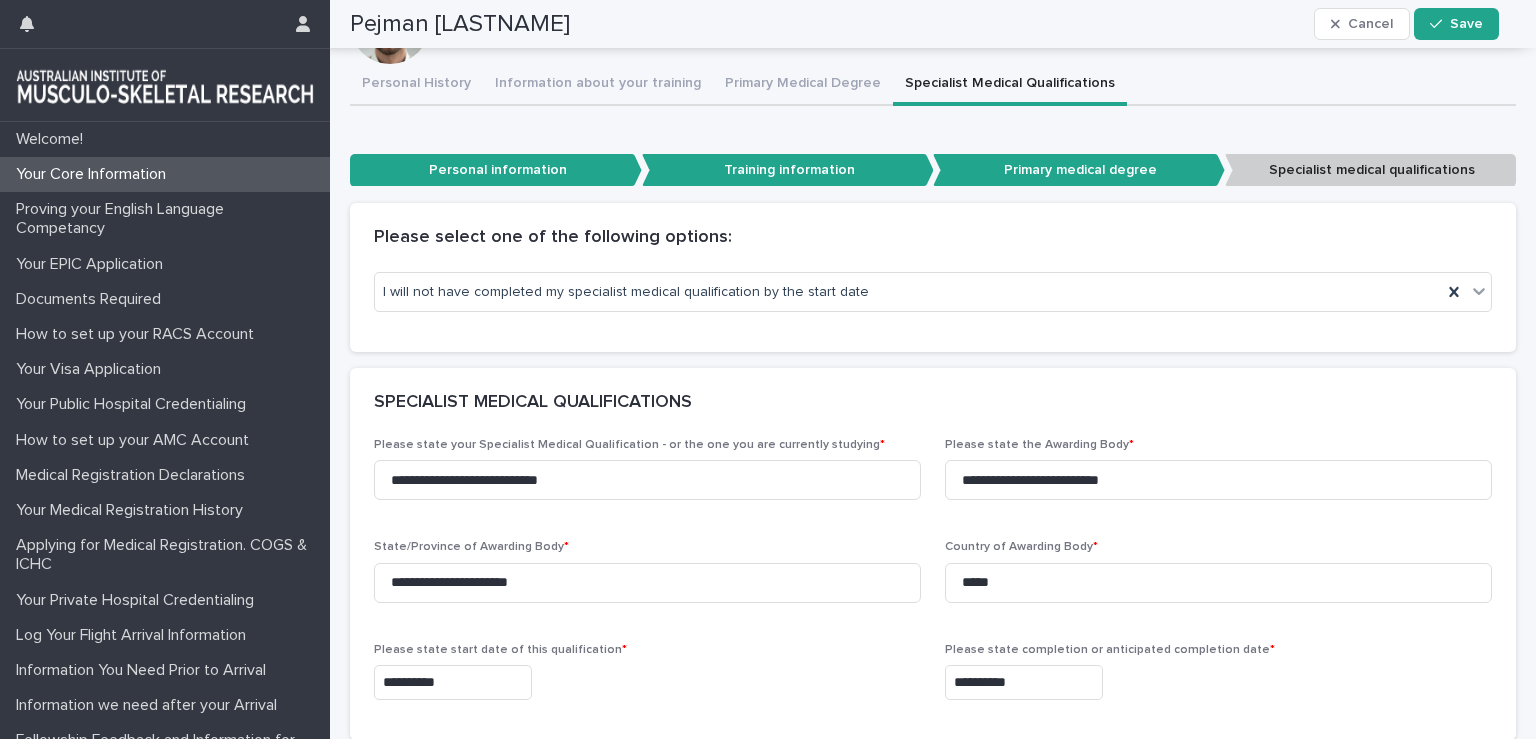 scroll, scrollTop: 242, scrollLeft: 0, axis: vertical 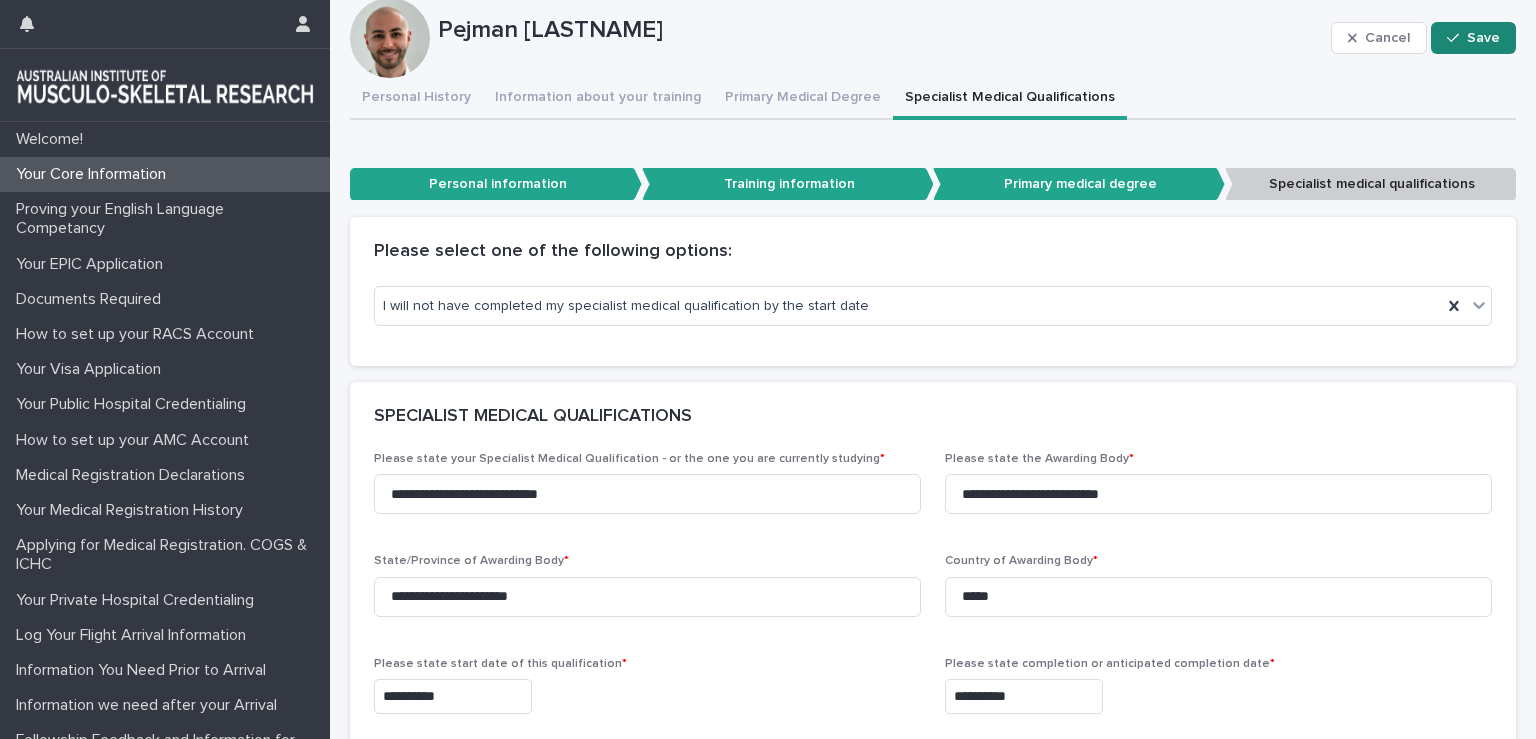 click on "Save" at bounding box center (1483, 38) 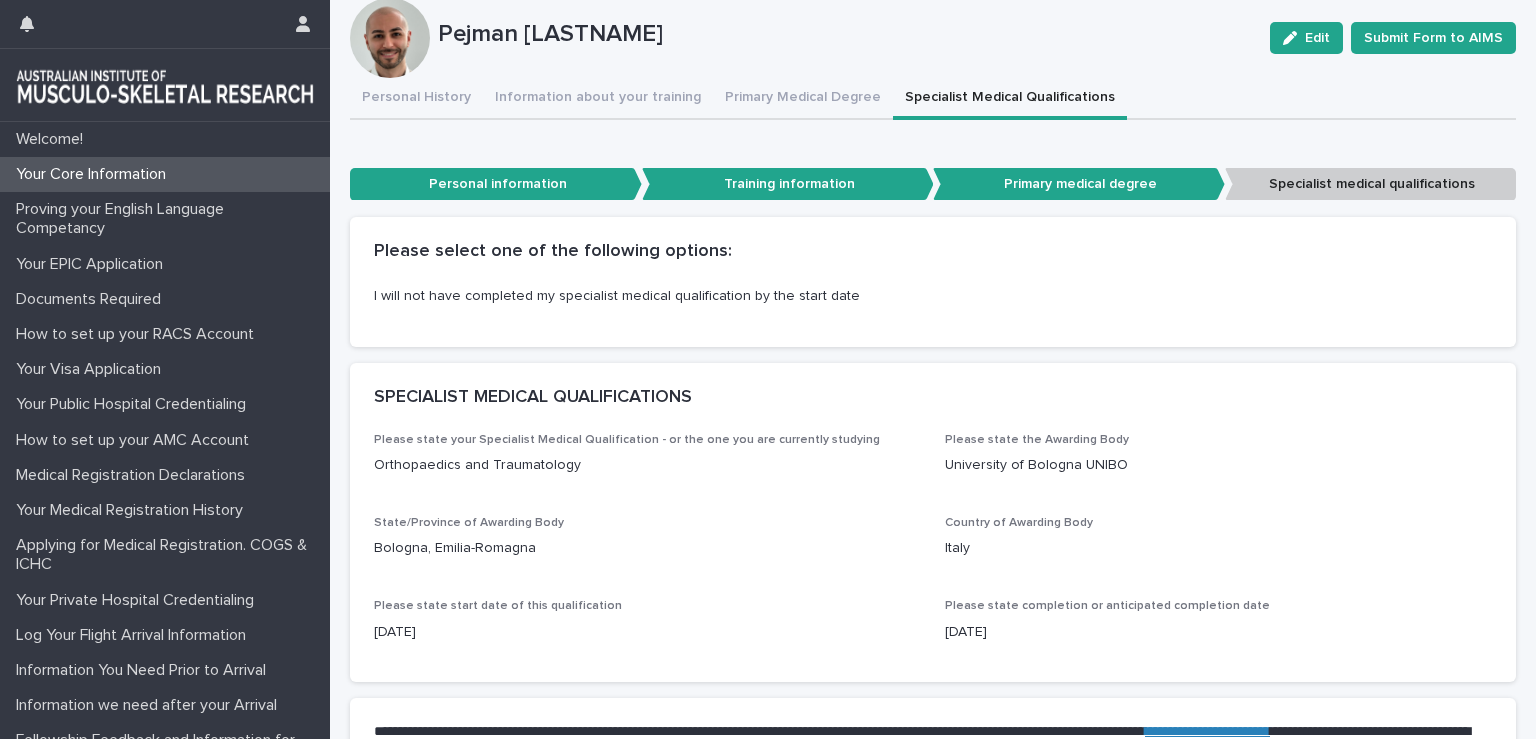 scroll, scrollTop: 201, scrollLeft: 0, axis: vertical 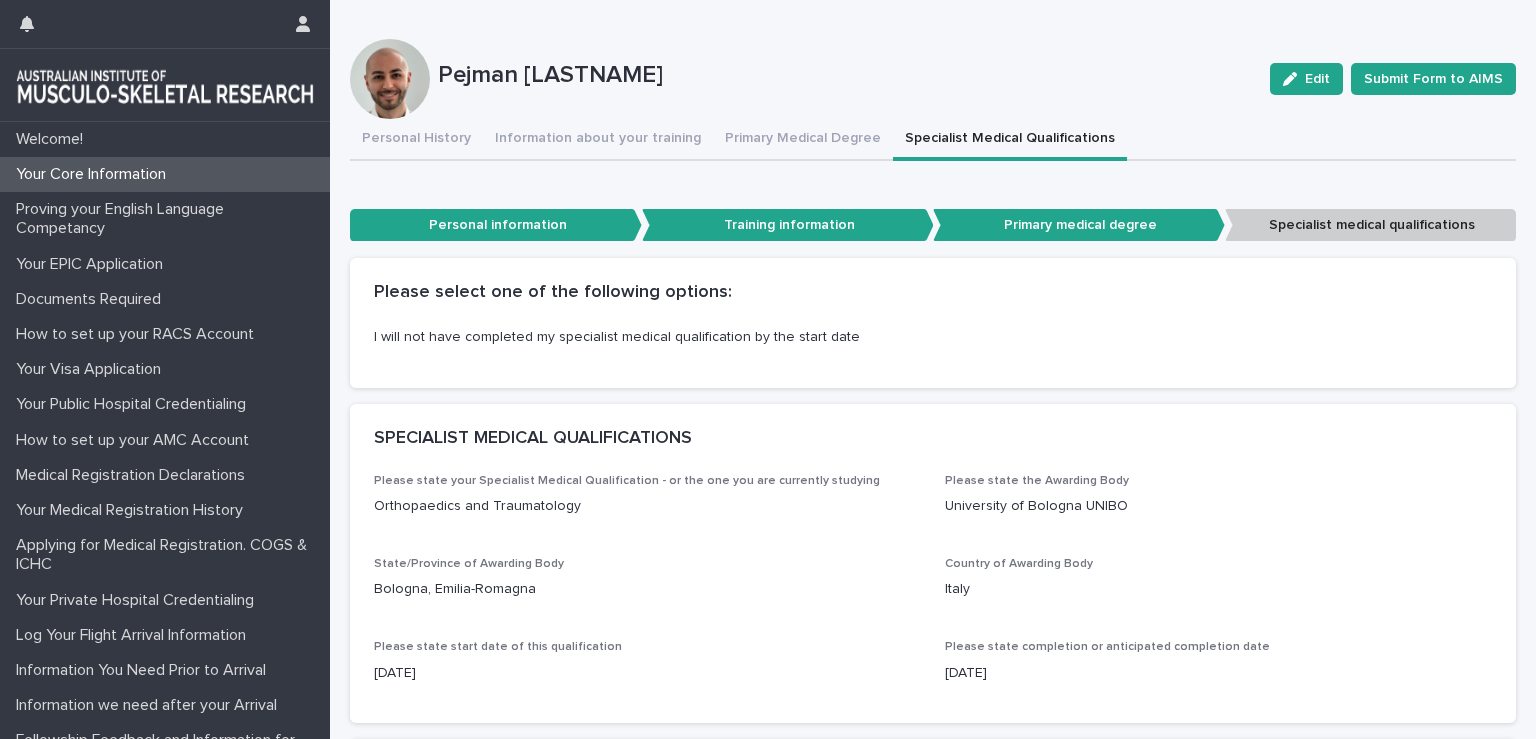 click on "Specialist medical qualifications" at bounding box center (1371, 225) 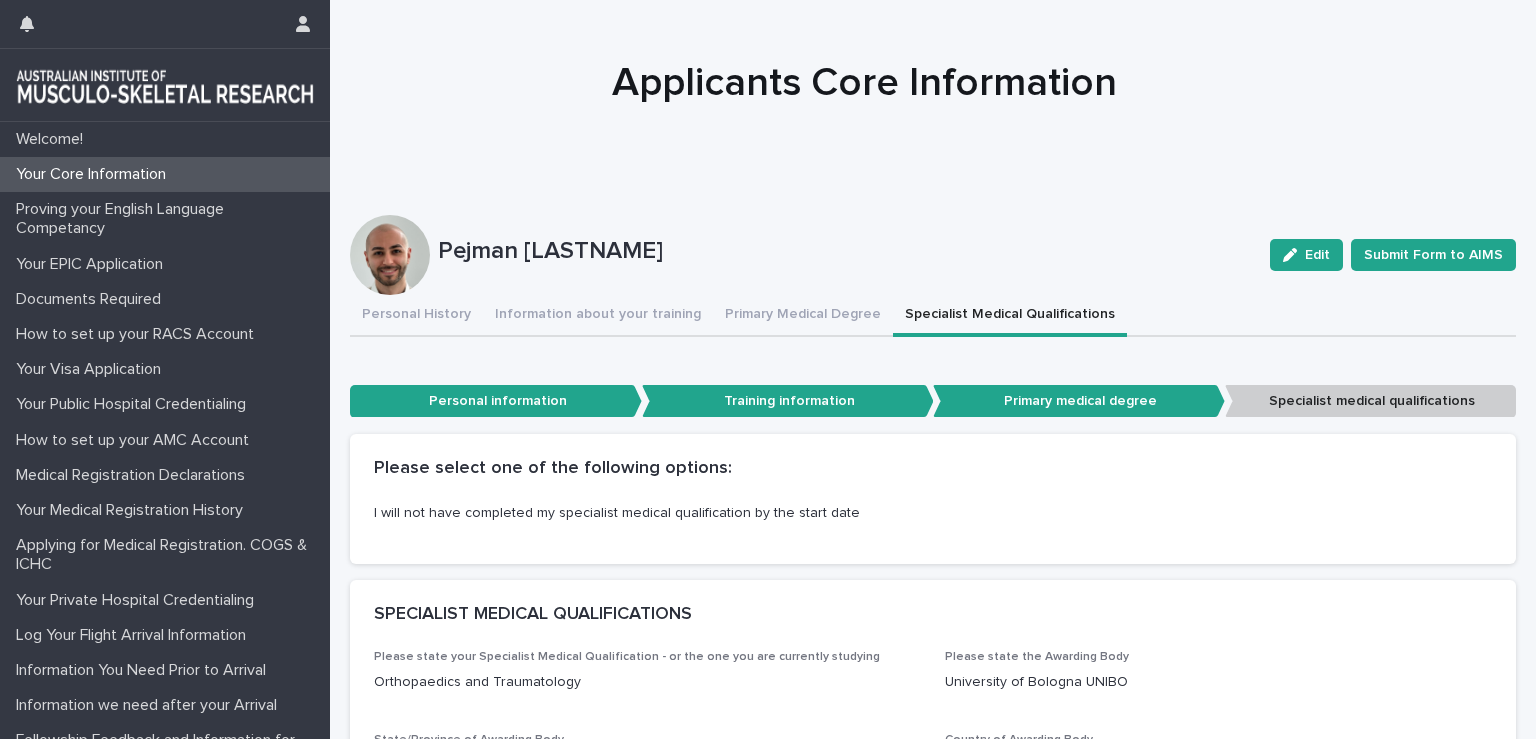 scroll, scrollTop: 0, scrollLeft: 0, axis: both 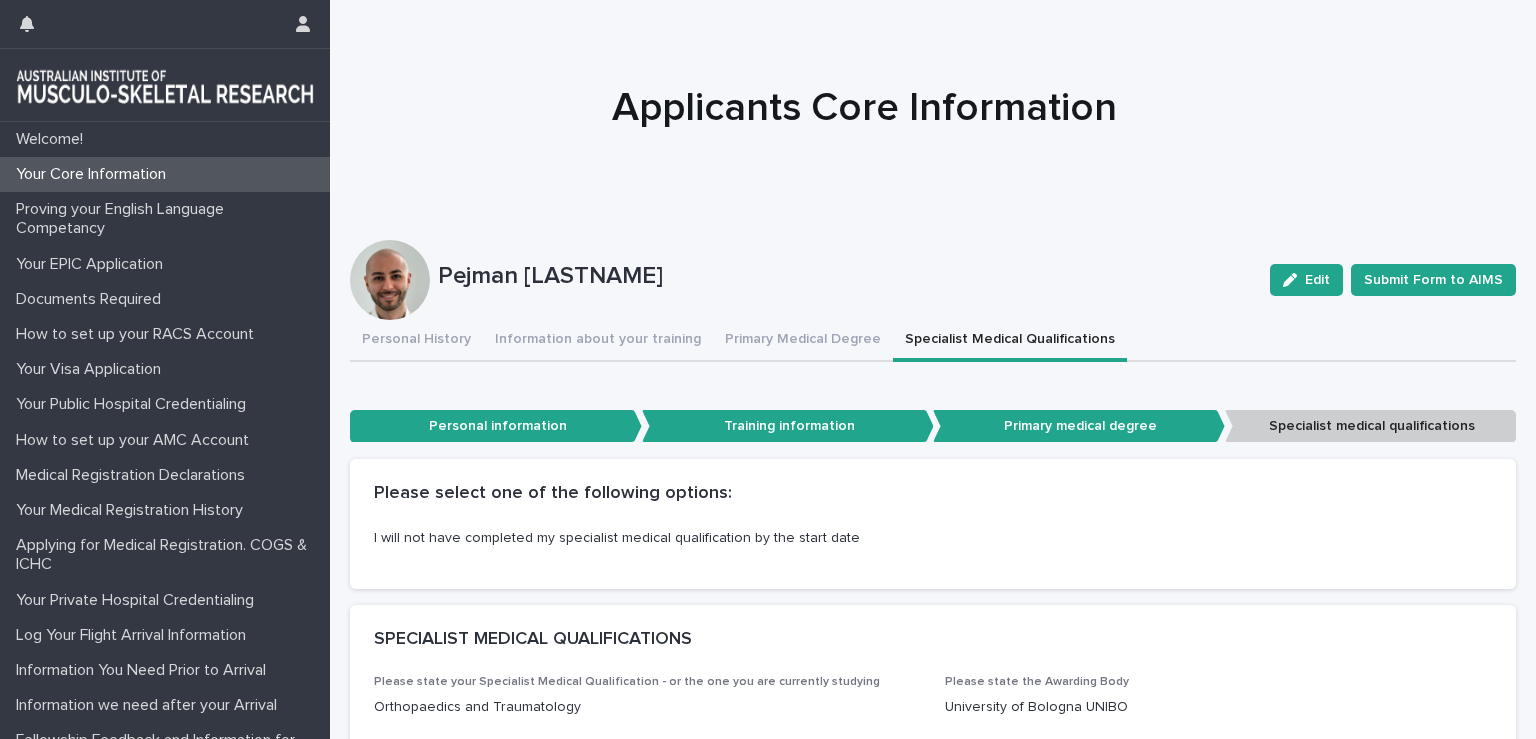 click on "Specialist medical qualifications" at bounding box center [1371, 426] 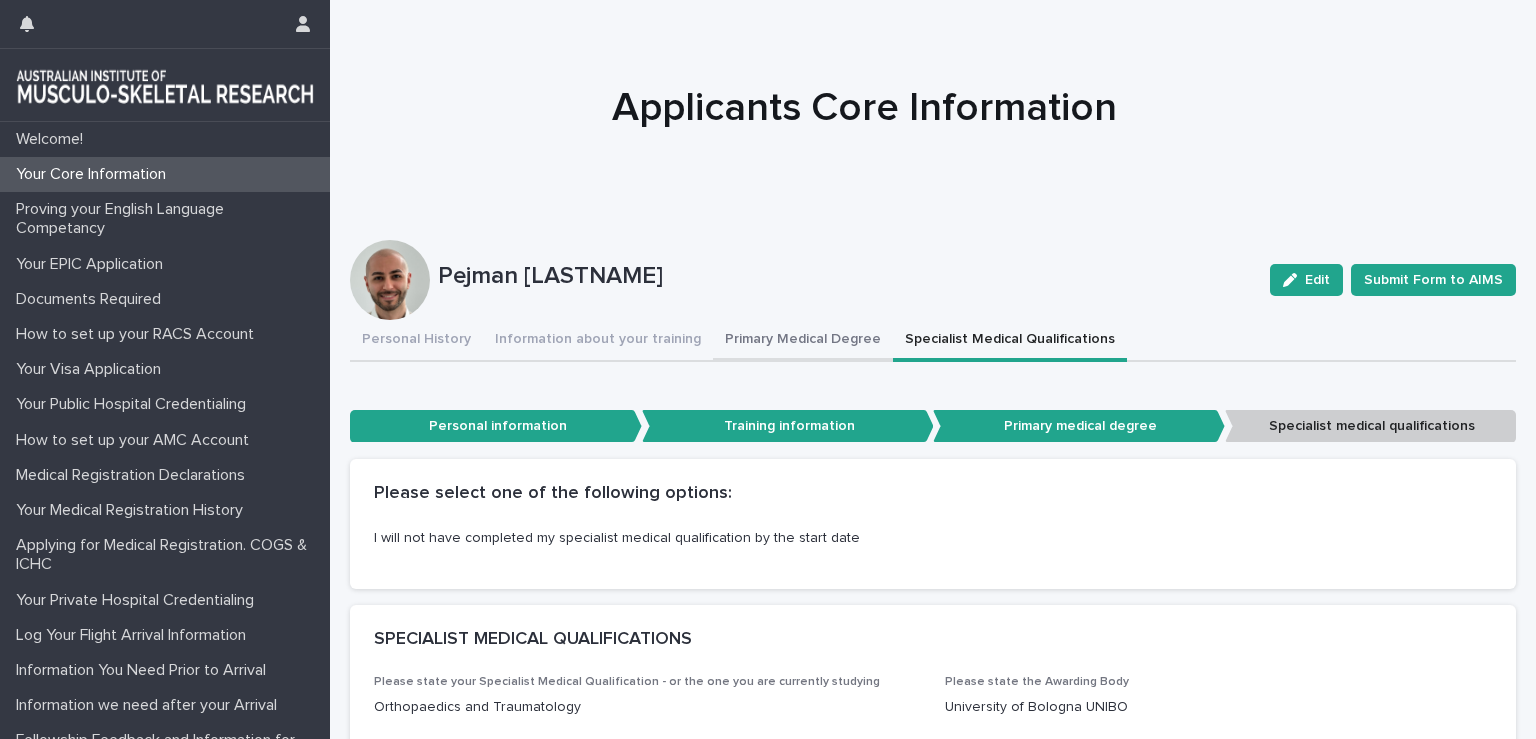 click on "Primary Medical Degree" at bounding box center [803, 341] 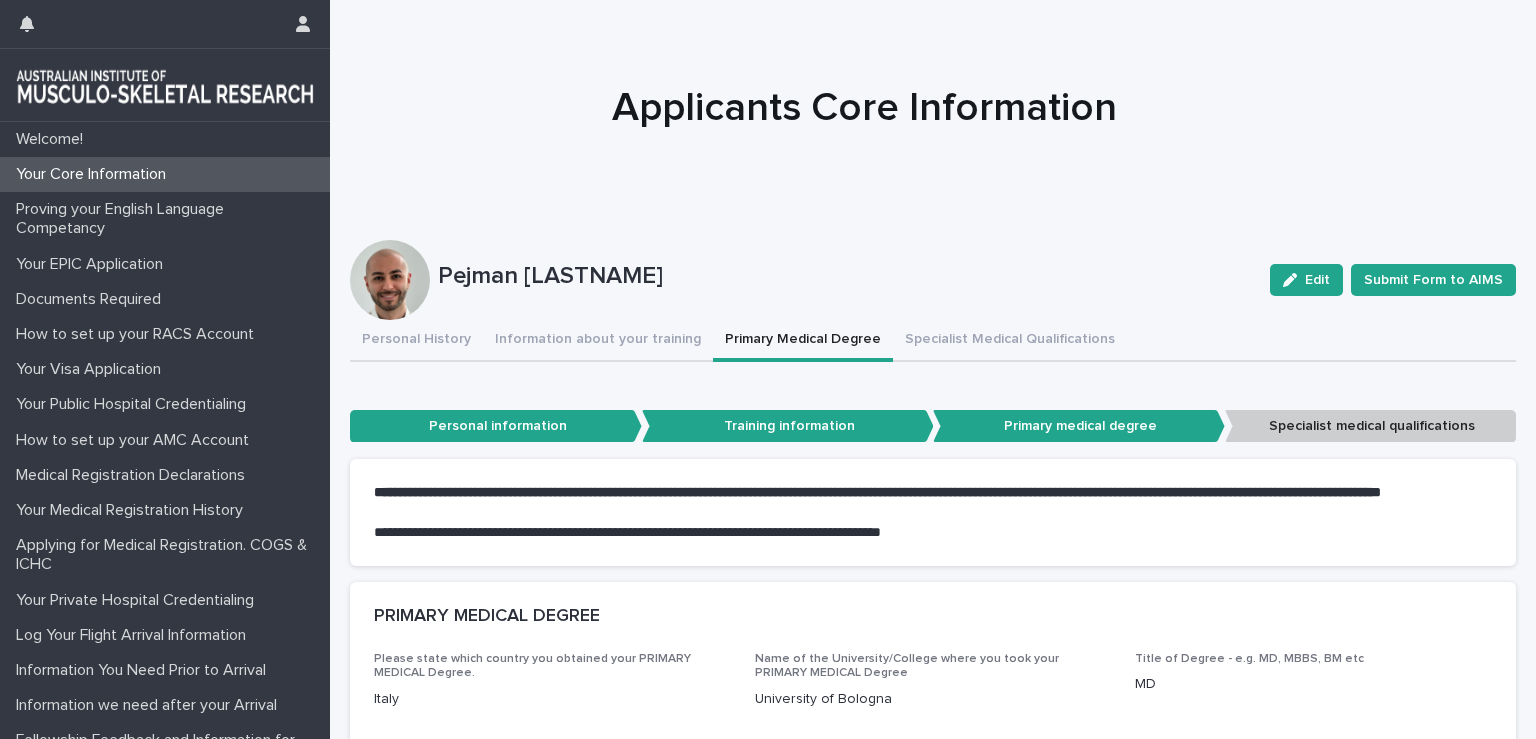click on "Specialist medical qualifications" at bounding box center (1371, 426) 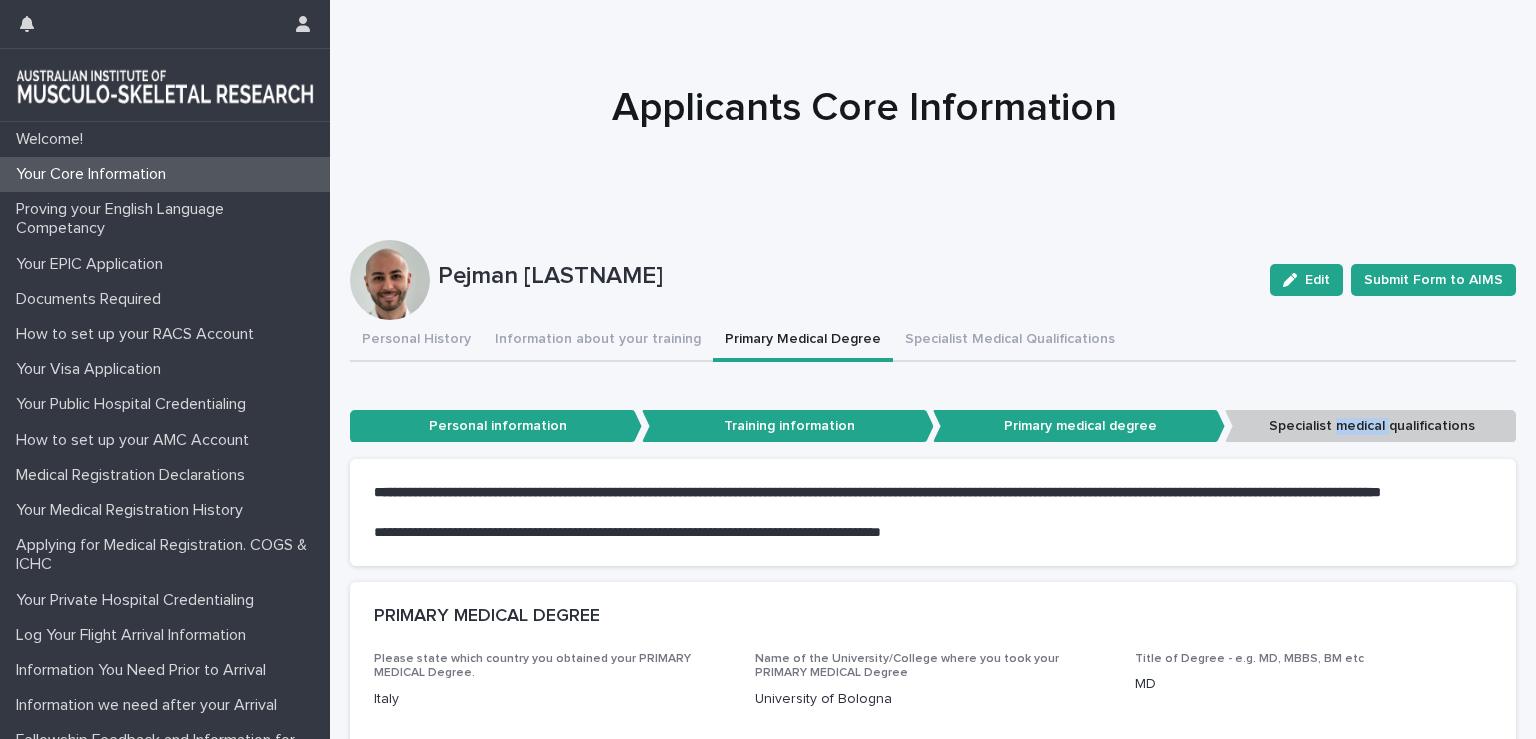 click on "Specialist medical qualifications" at bounding box center [1371, 426] 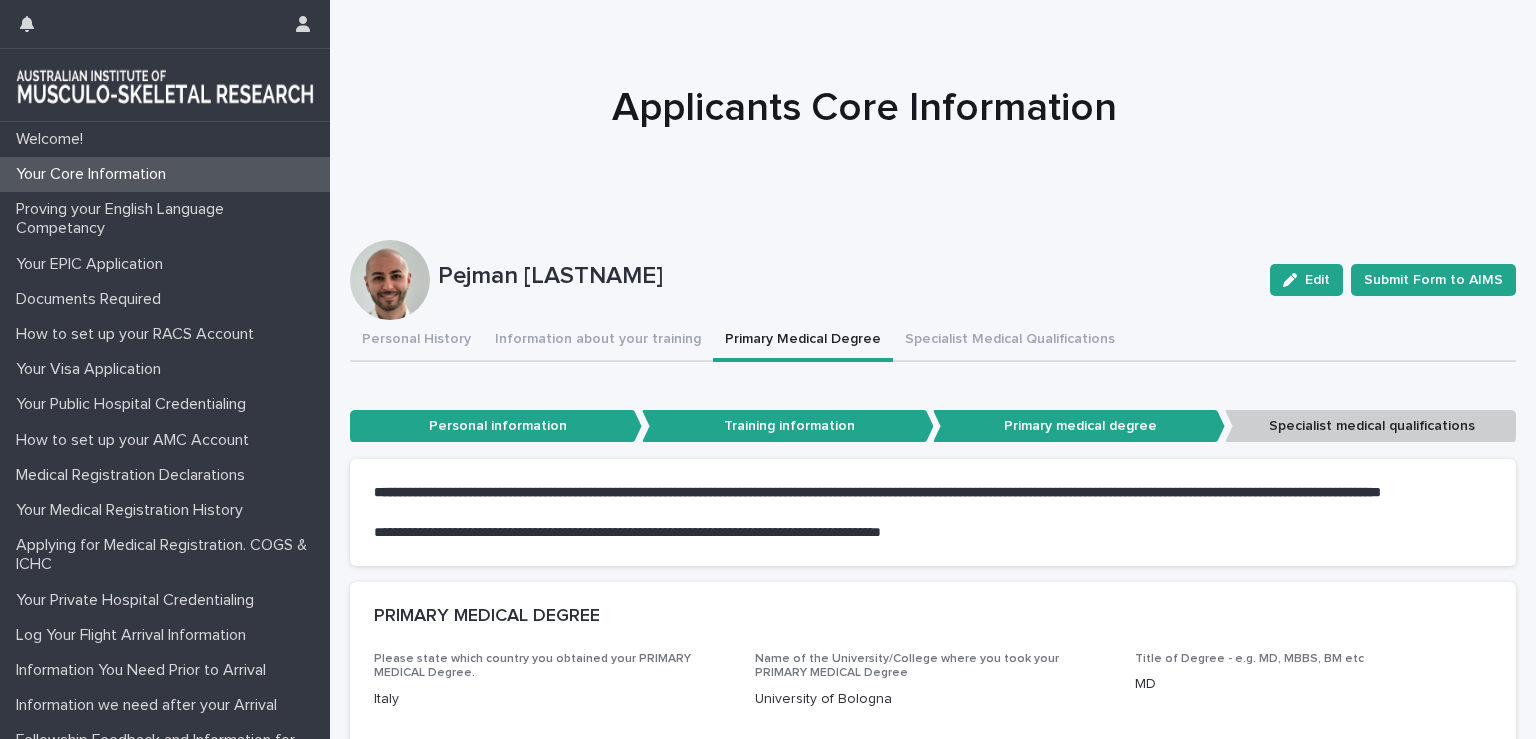 click on "Personal information Training information Primary medical degree Specialist medical qualifications" at bounding box center (933, 422) 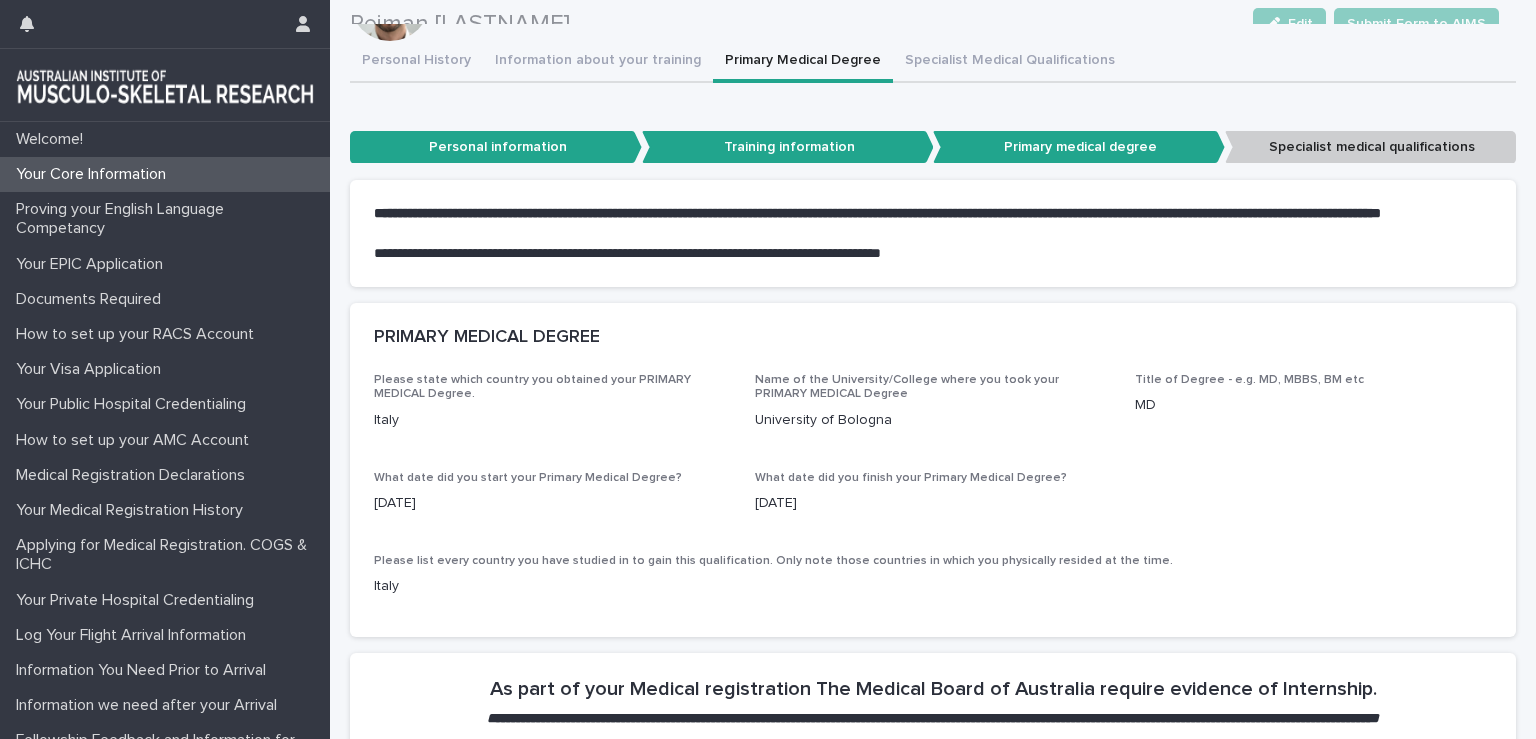 scroll, scrollTop: 0, scrollLeft: 0, axis: both 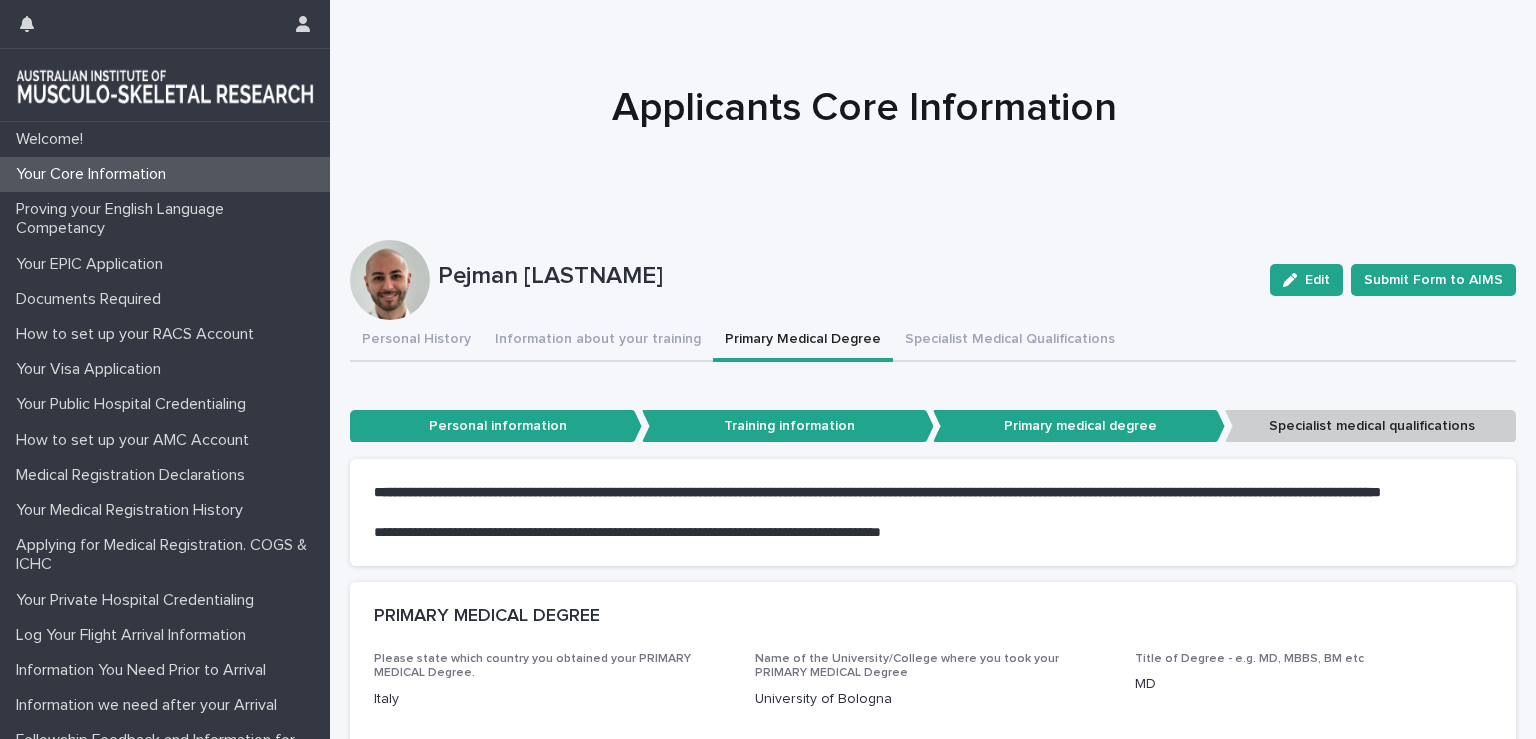 click on "Specialist medical qualifications" at bounding box center [1371, 426] 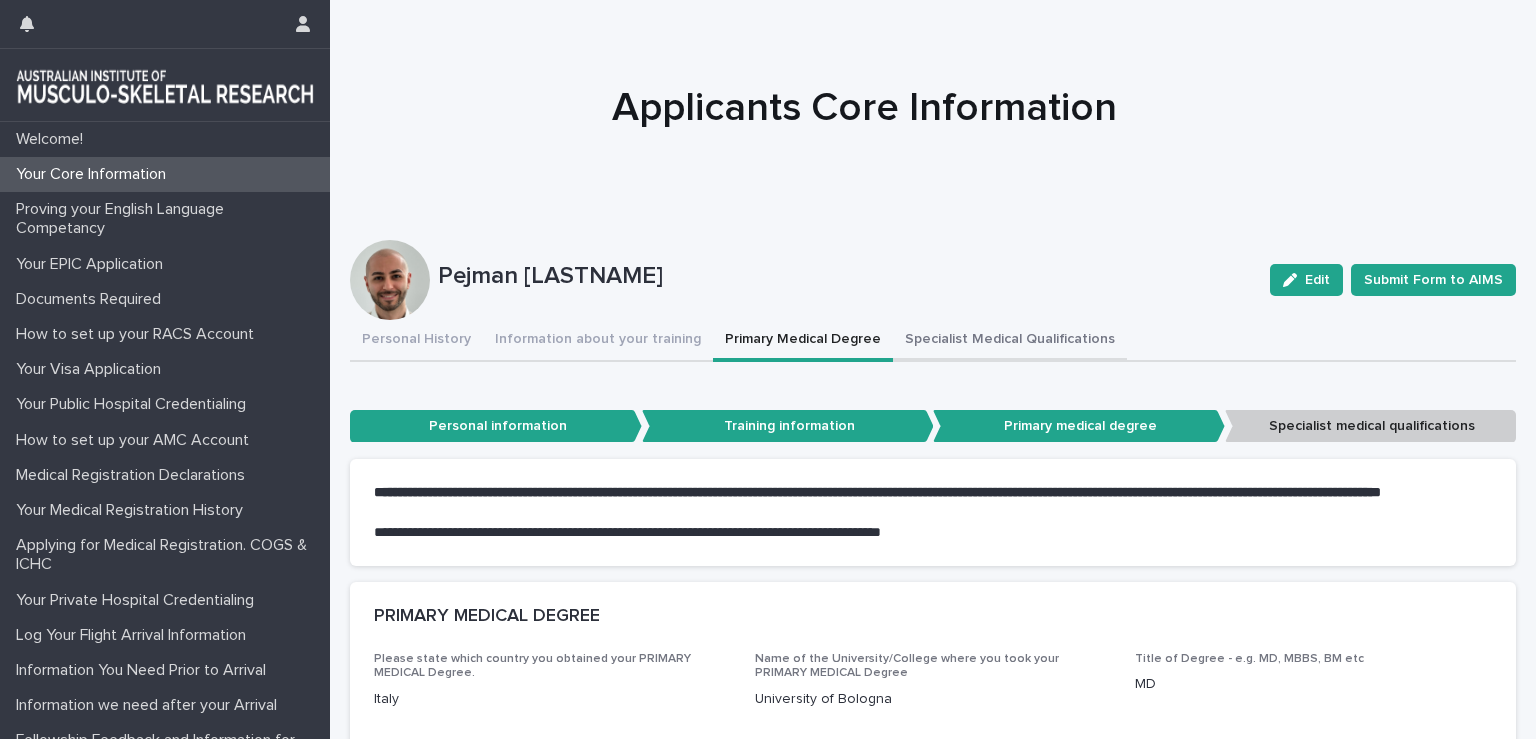 click on "Specialist Medical Qualifications" at bounding box center (1010, 341) 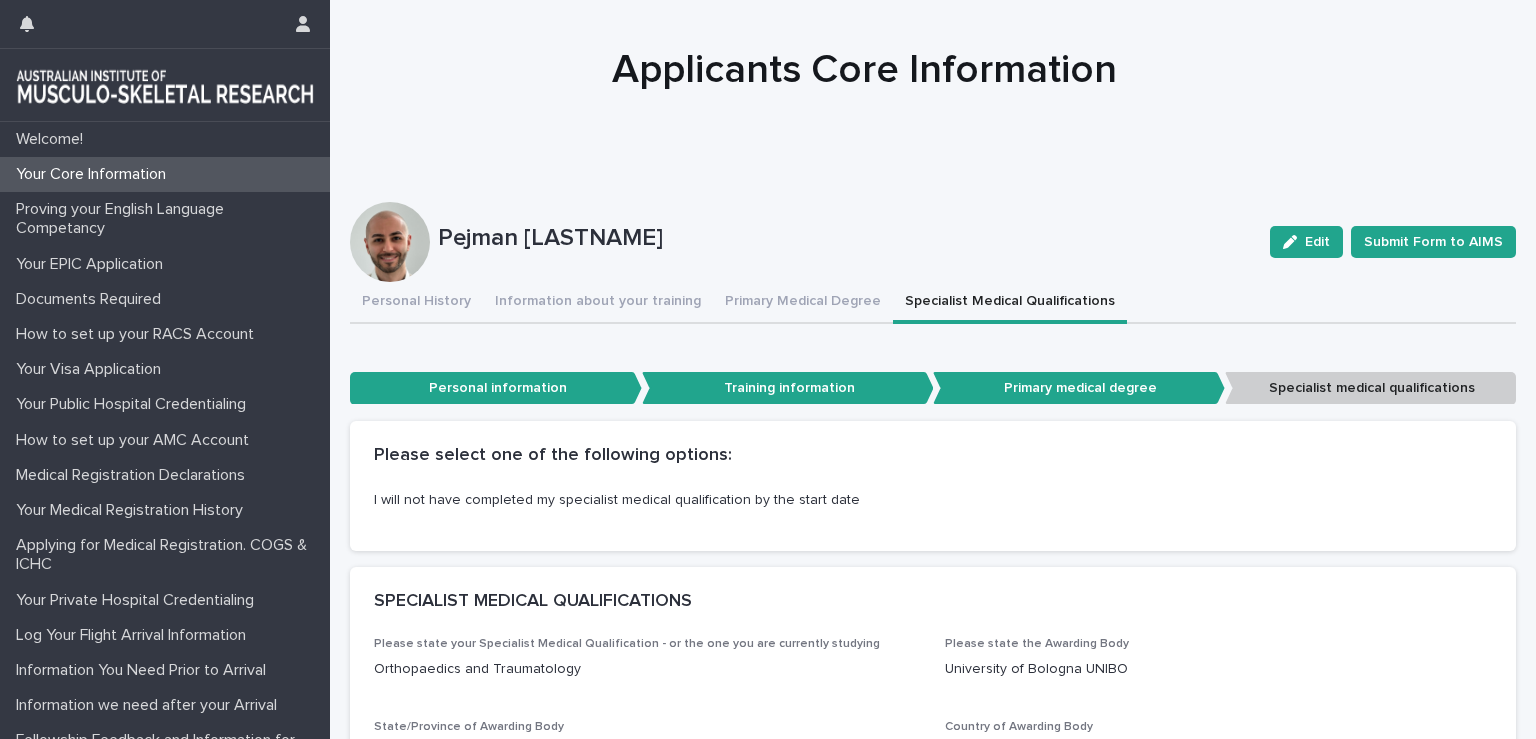 scroll, scrollTop: 0, scrollLeft: 0, axis: both 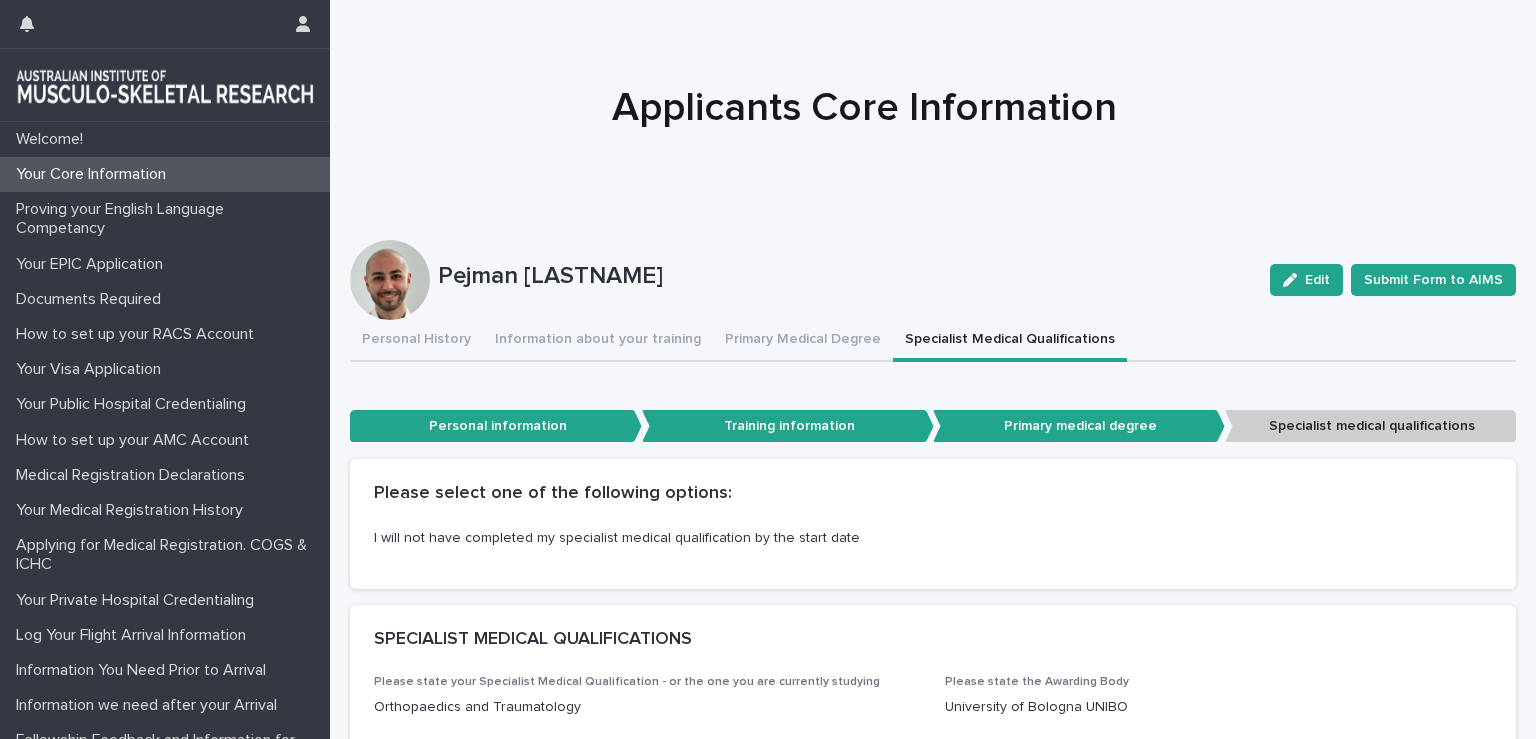 click on "Edit Submit Form to AIMS" at bounding box center [1389, 280] 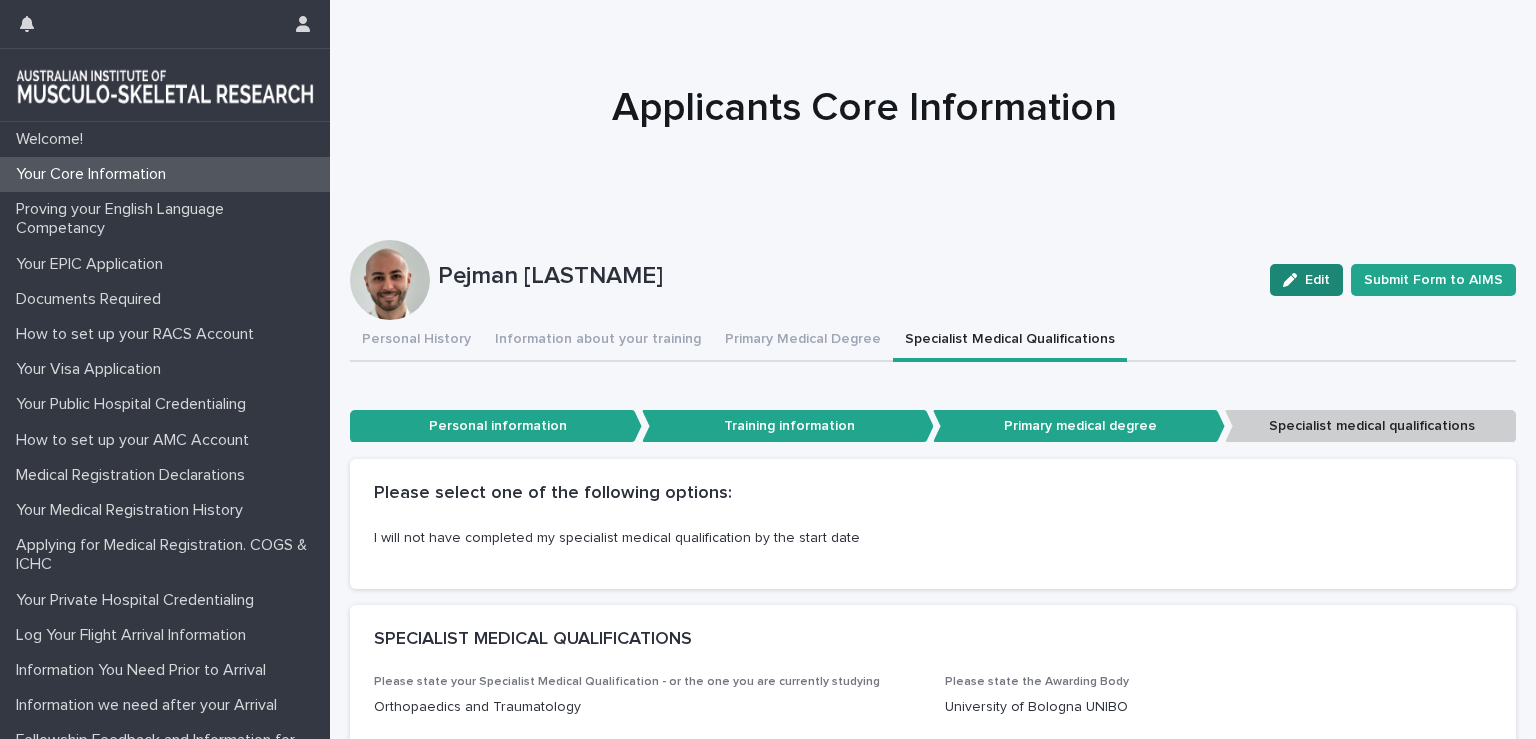 click on "Edit" at bounding box center [1306, 280] 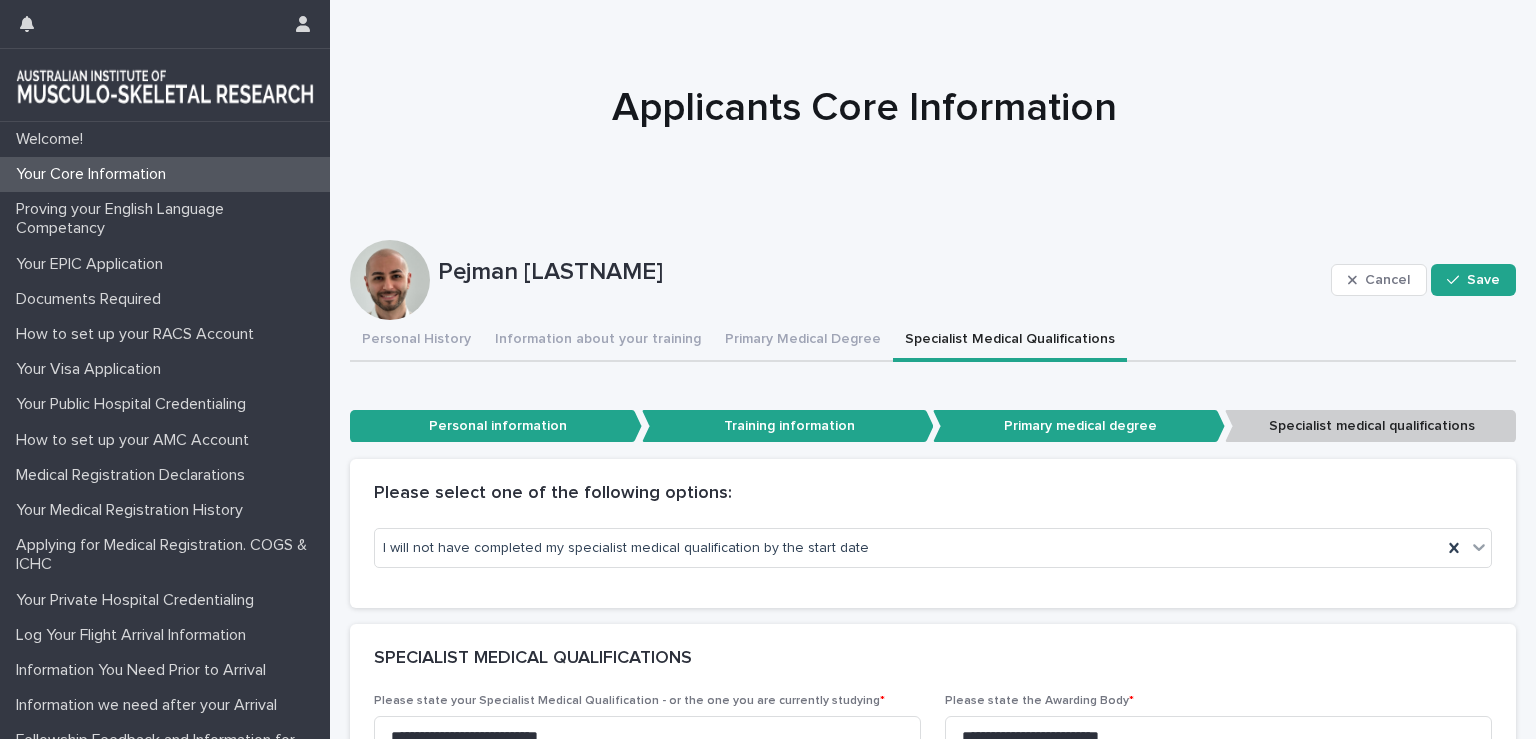 click on "Specialist medical qualifications" at bounding box center [1371, 426] 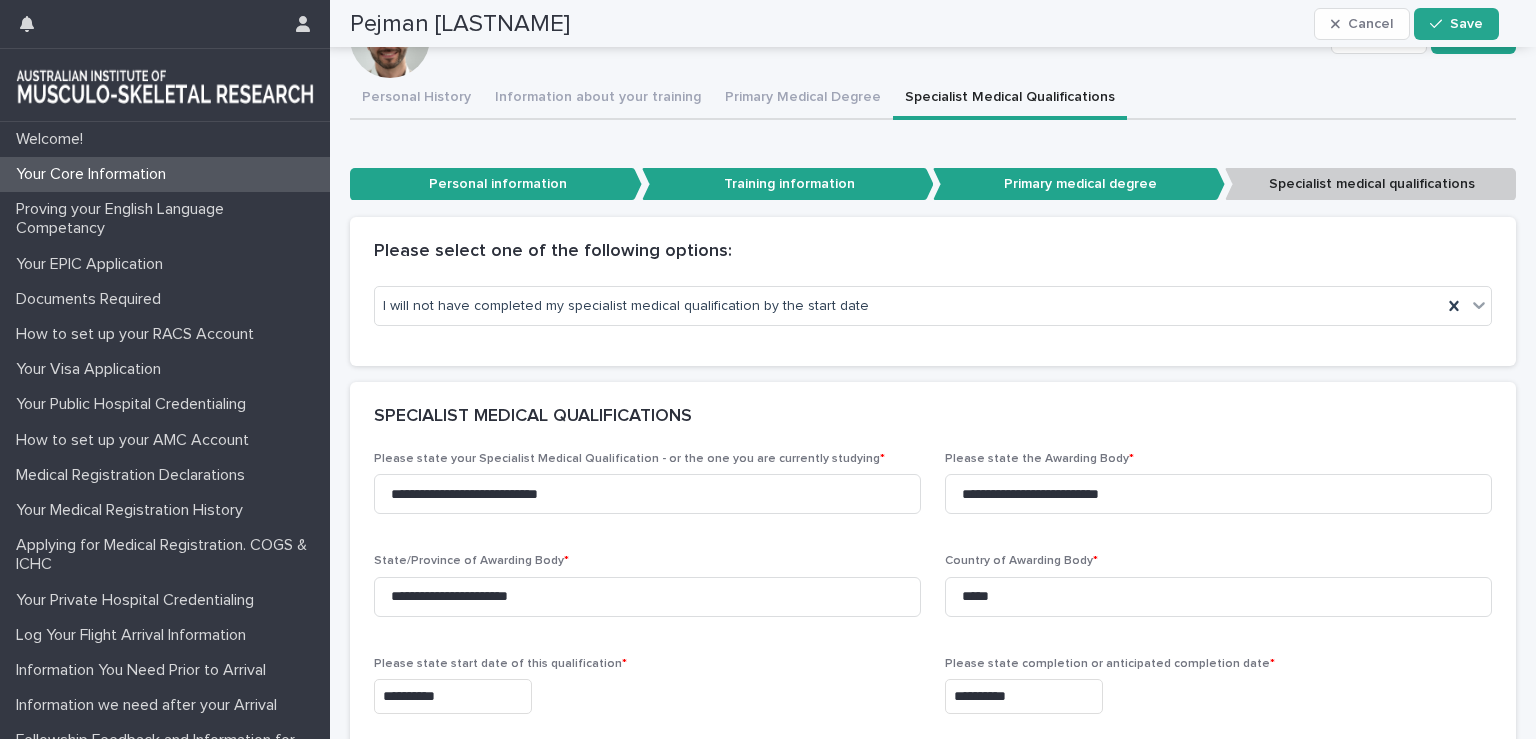 scroll, scrollTop: 0, scrollLeft: 0, axis: both 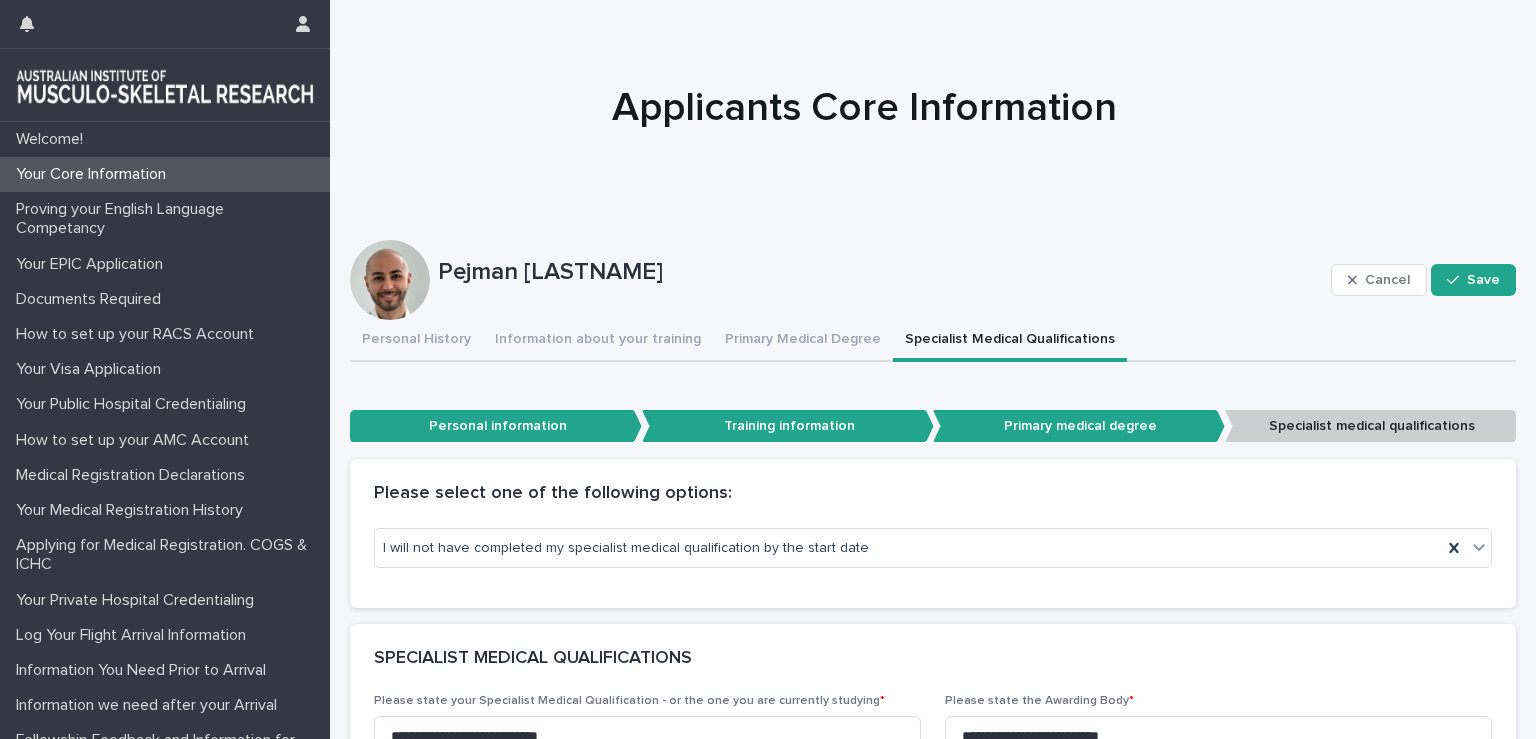 click on "Specialist medical qualifications" at bounding box center [1371, 426] 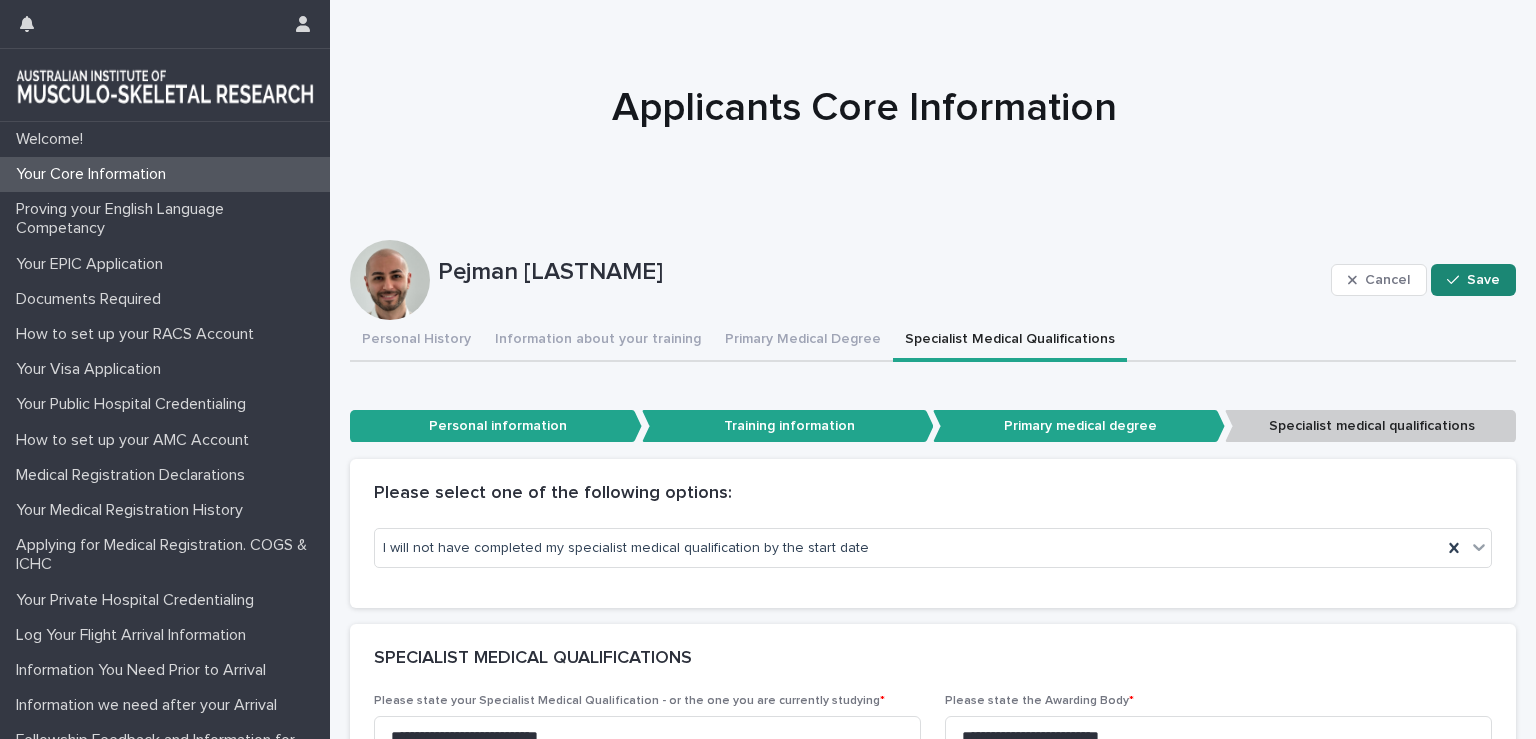 click at bounding box center (1457, 280) 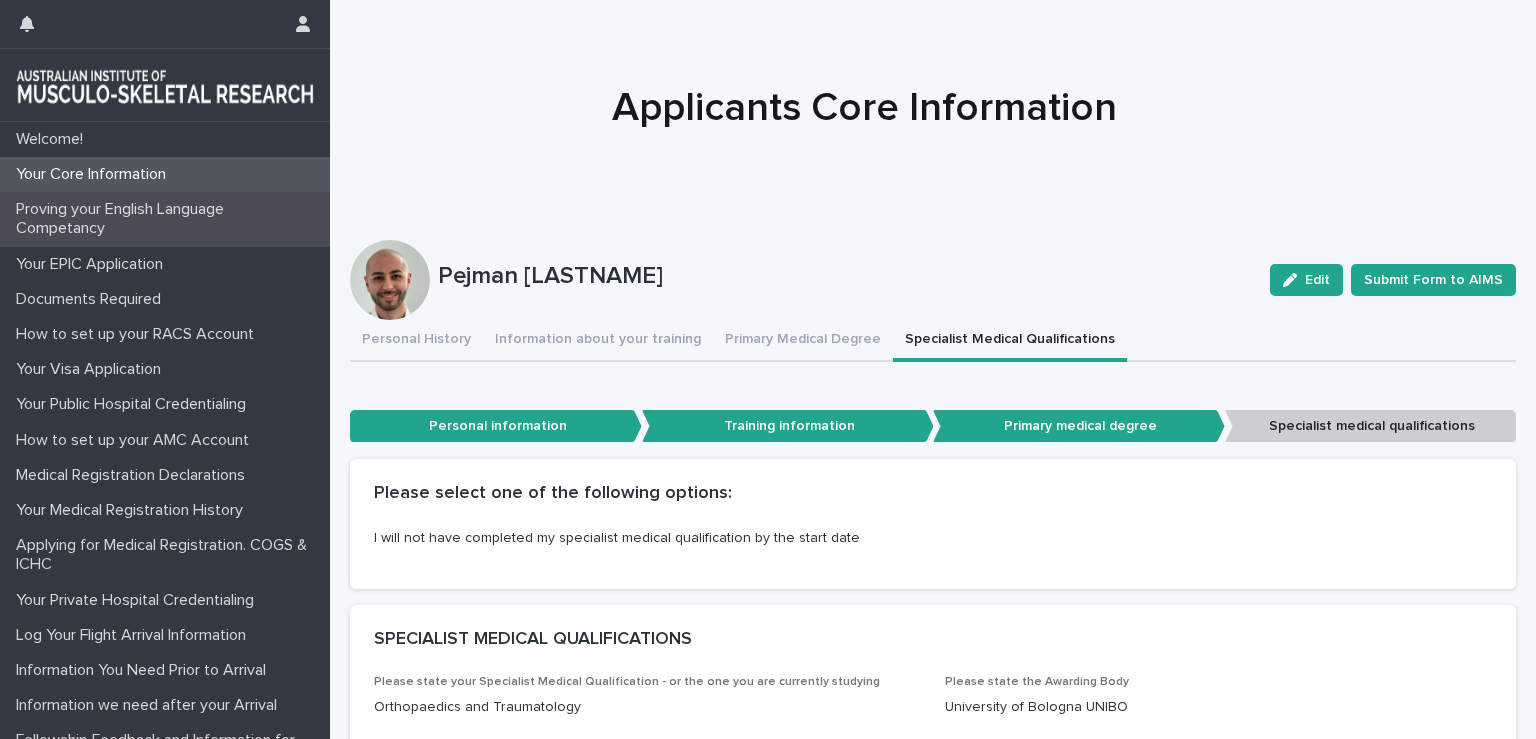 click on "Proving your English Language Competancy" at bounding box center (169, 219) 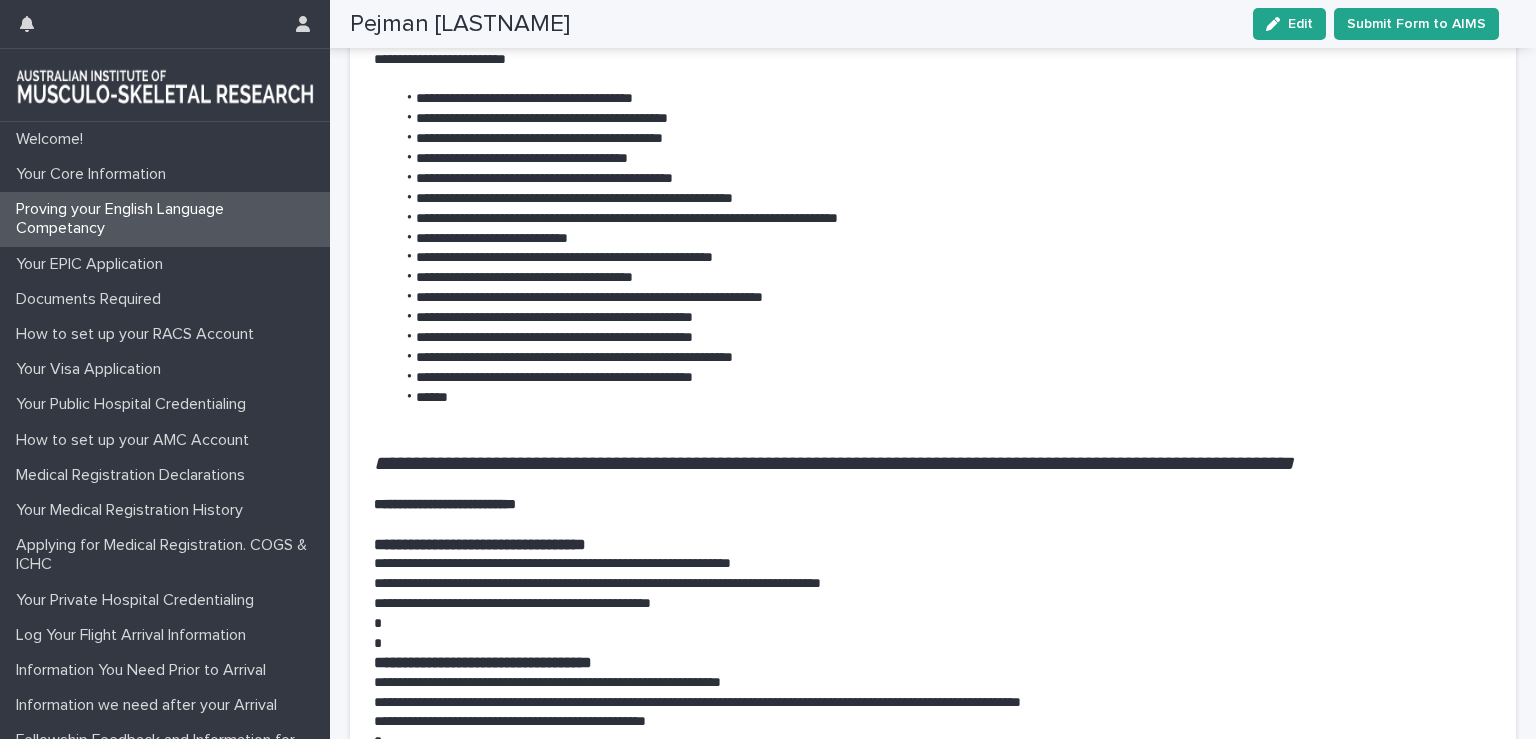 scroll, scrollTop: 432, scrollLeft: 0, axis: vertical 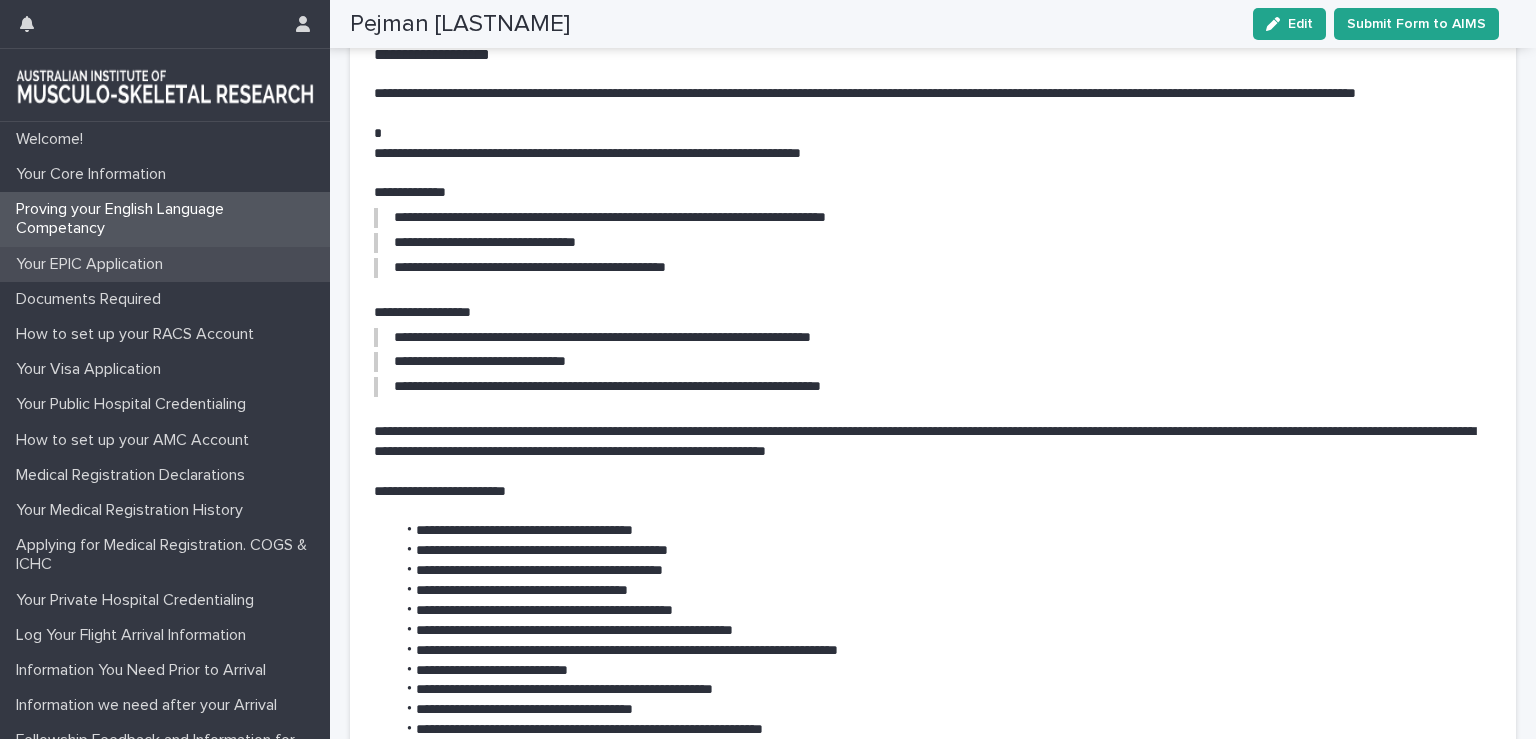 click on "Your EPIC Application" at bounding box center (93, 264) 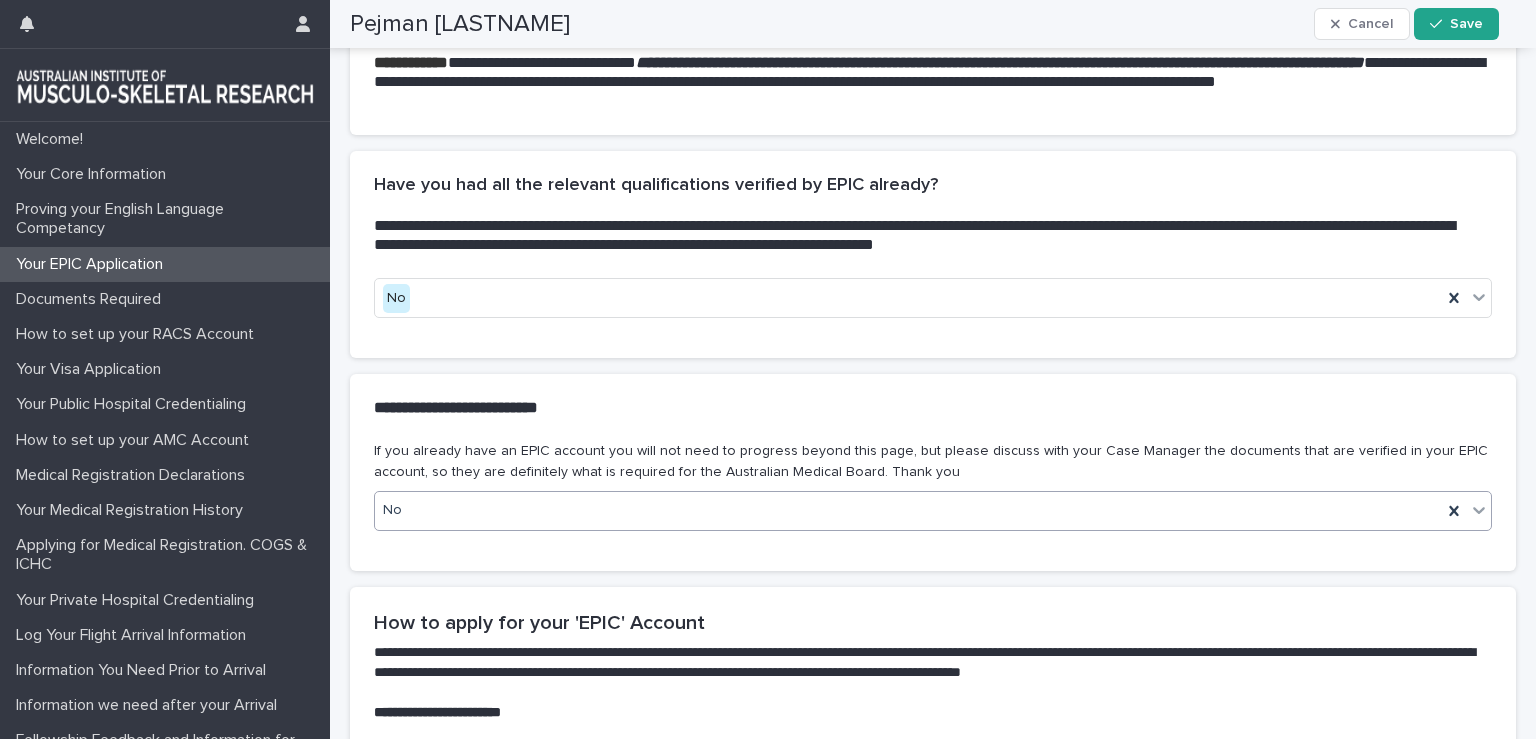 scroll, scrollTop: 172, scrollLeft: 0, axis: vertical 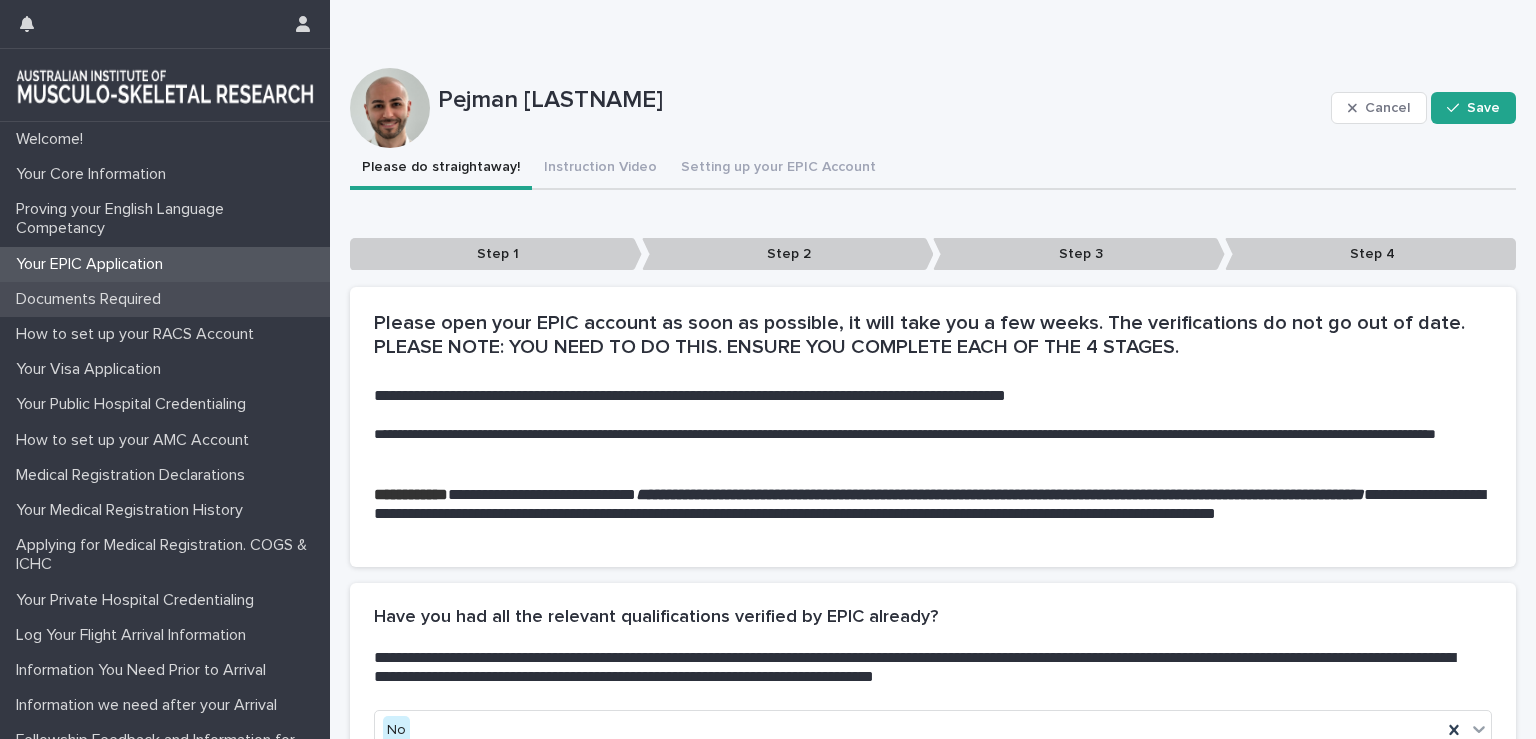 click on "Documents Required" at bounding box center [92, 299] 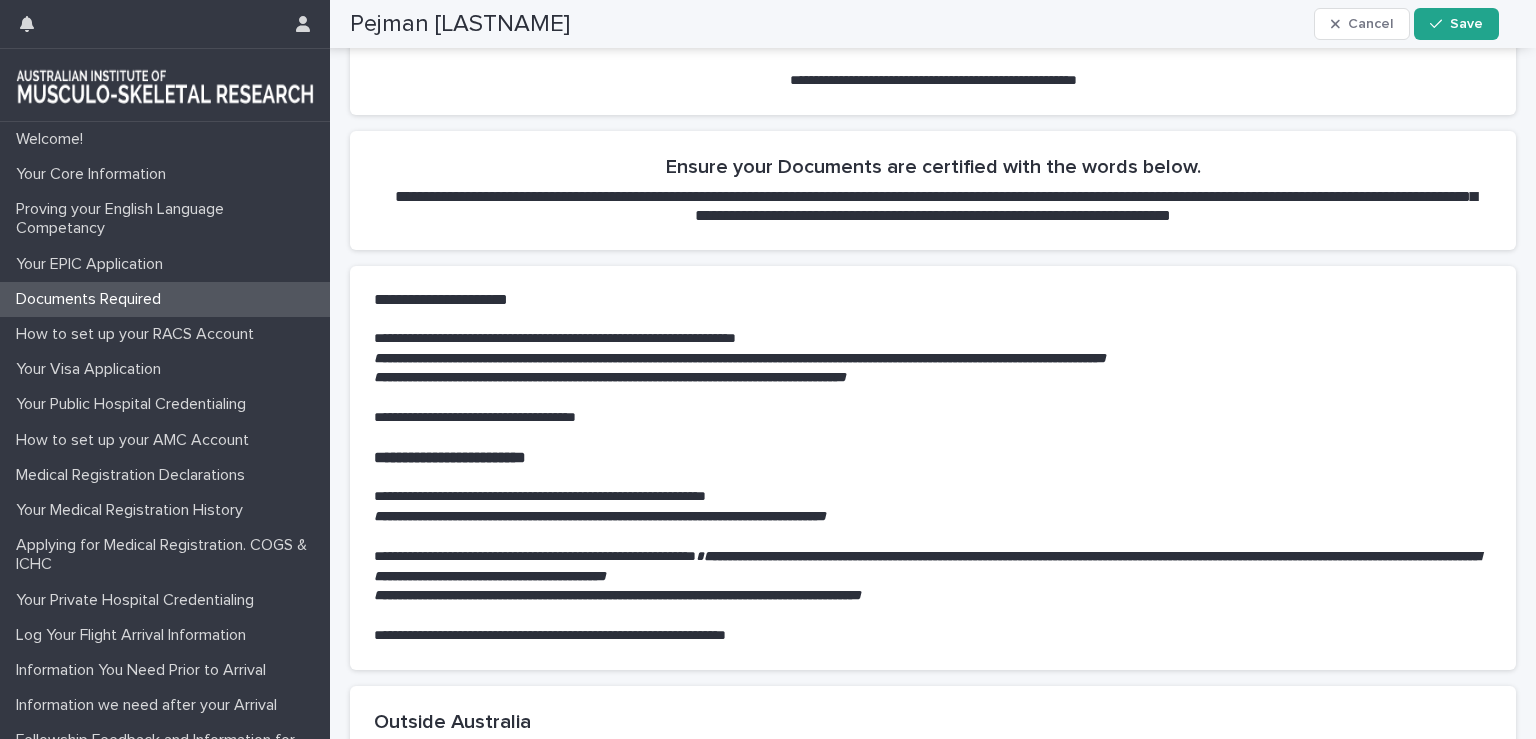 scroll, scrollTop: 345, scrollLeft: 0, axis: vertical 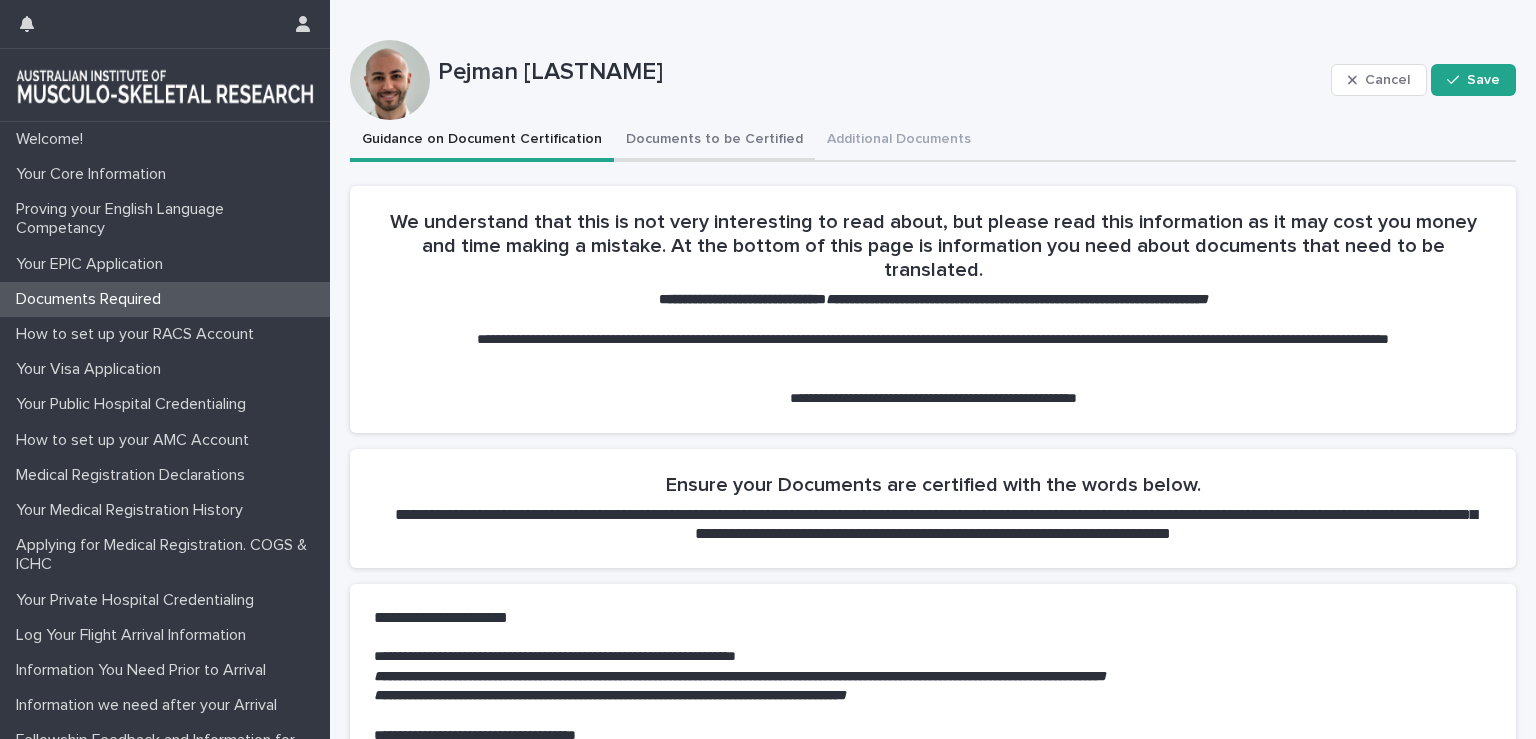 click on "Documents to be Certified" at bounding box center [714, 141] 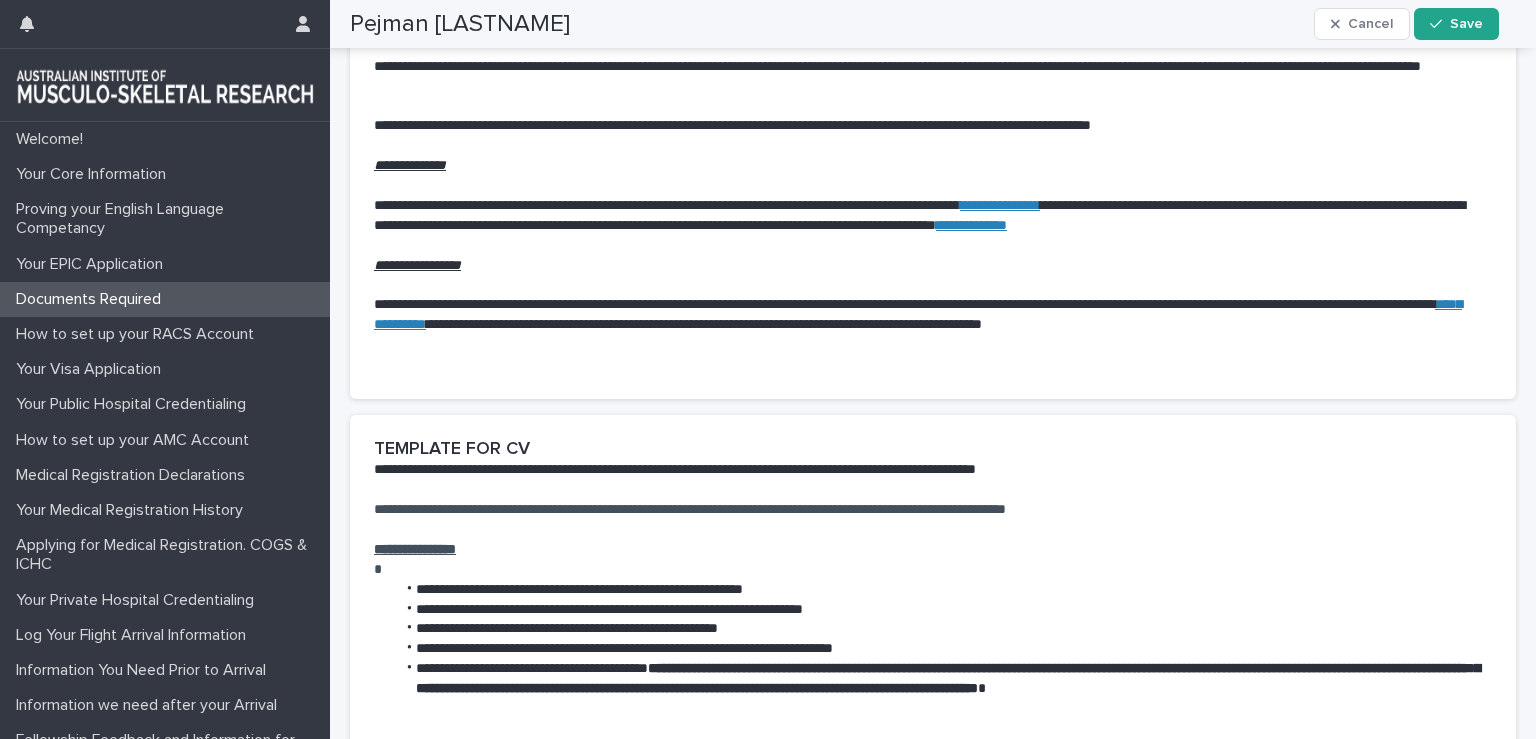 scroll, scrollTop: 518, scrollLeft: 0, axis: vertical 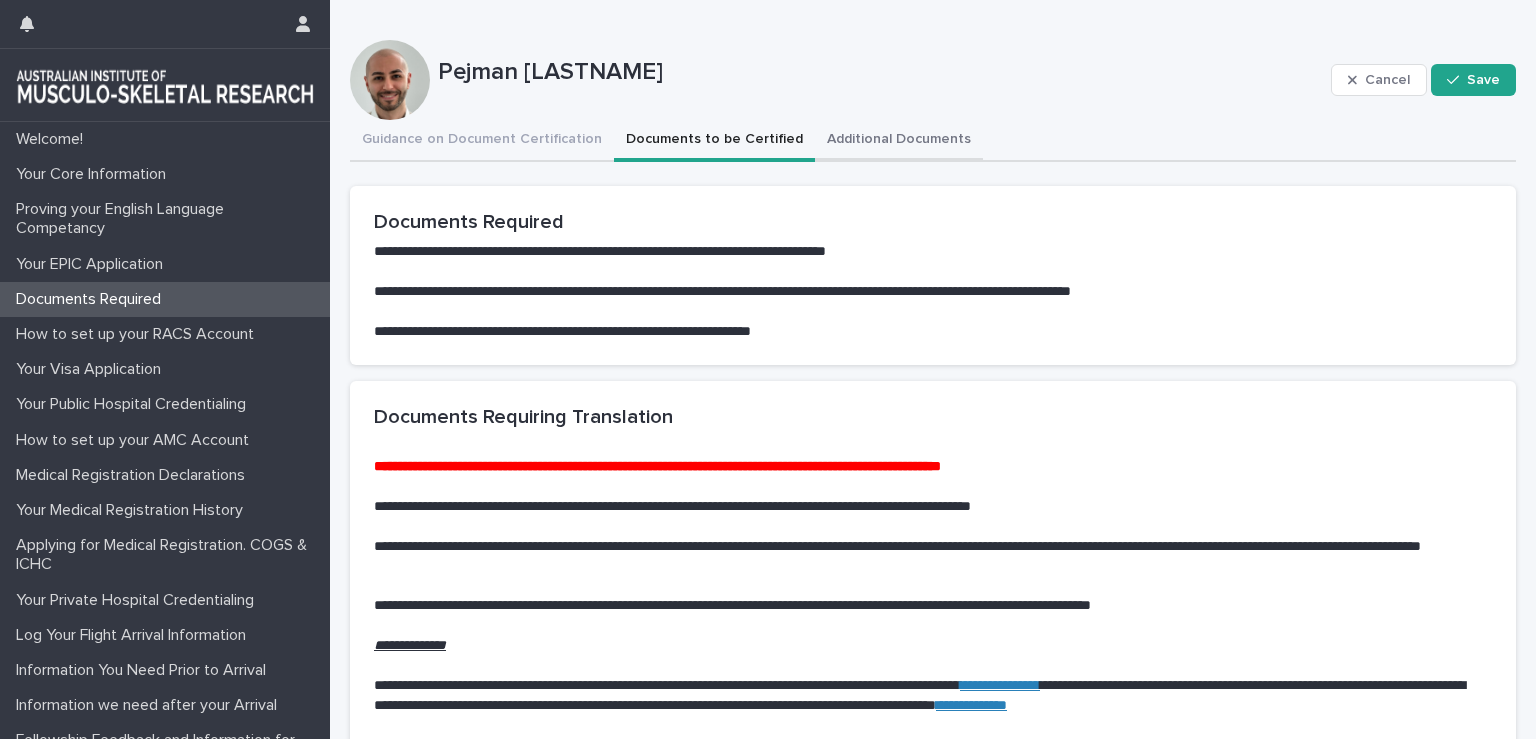 click on "Additional Documents" at bounding box center (899, 141) 